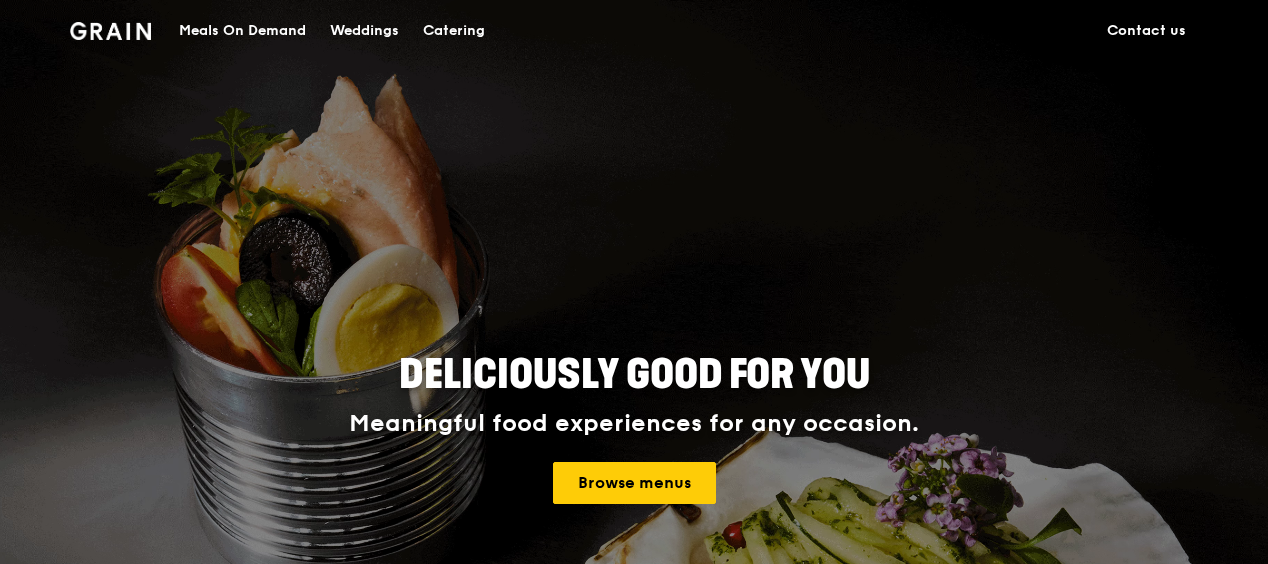 scroll, scrollTop: 0, scrollLeft: 0, axis: both 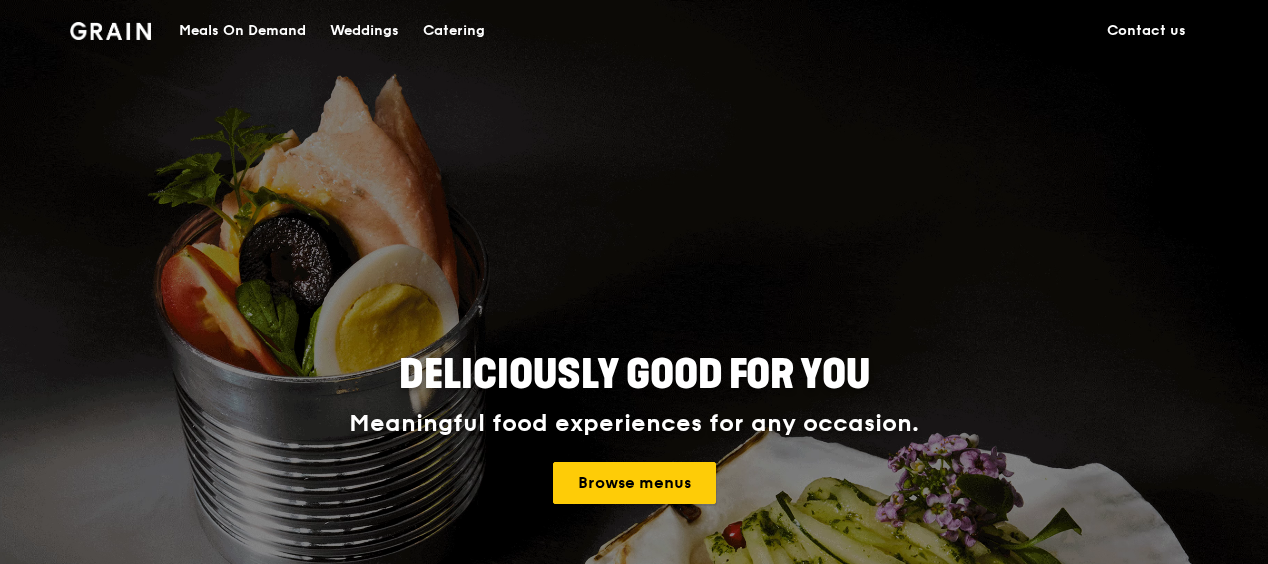 click on "Browse menus" at bounding box center [634, 483] 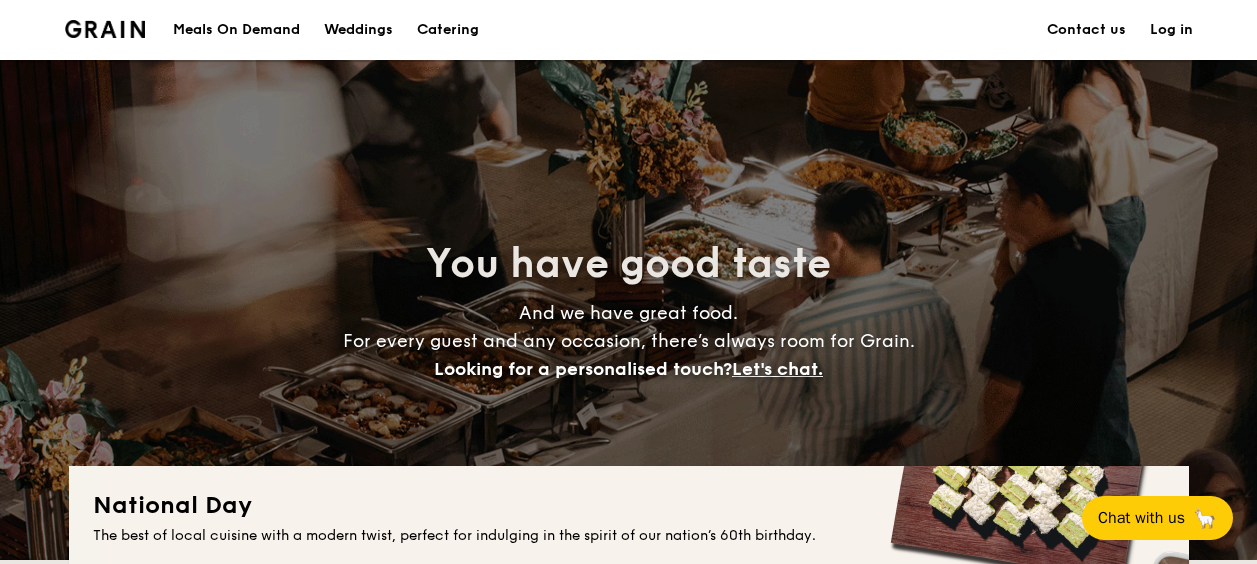 scroll, scrollTop: 0, scrollLeft: 0, axis: both 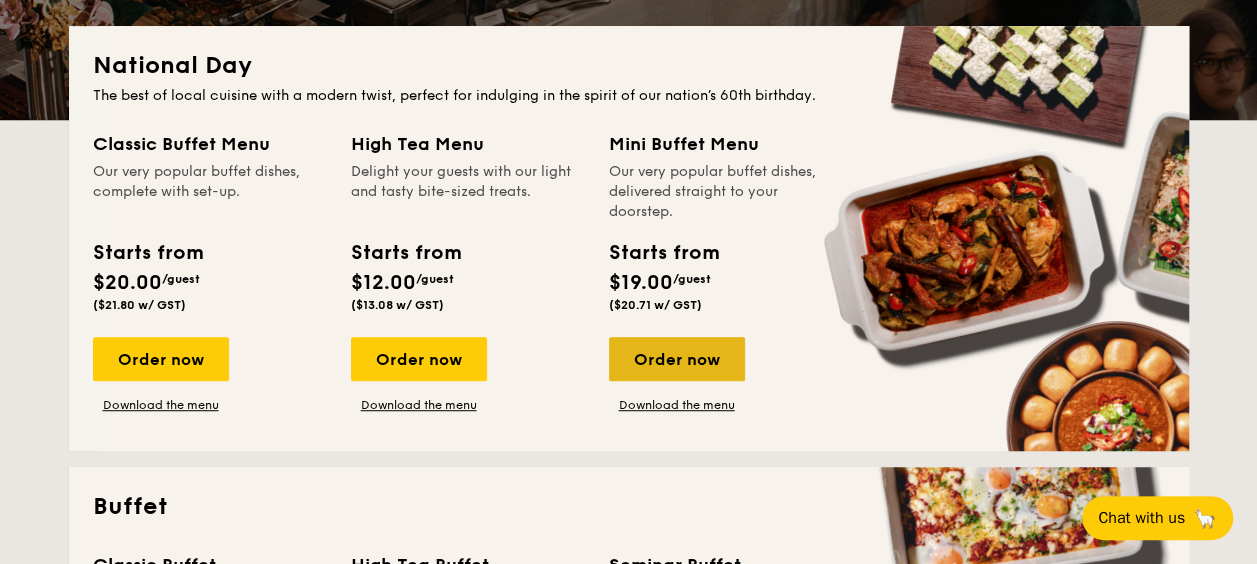 click on "Order now" at bounding box center [677, 359] 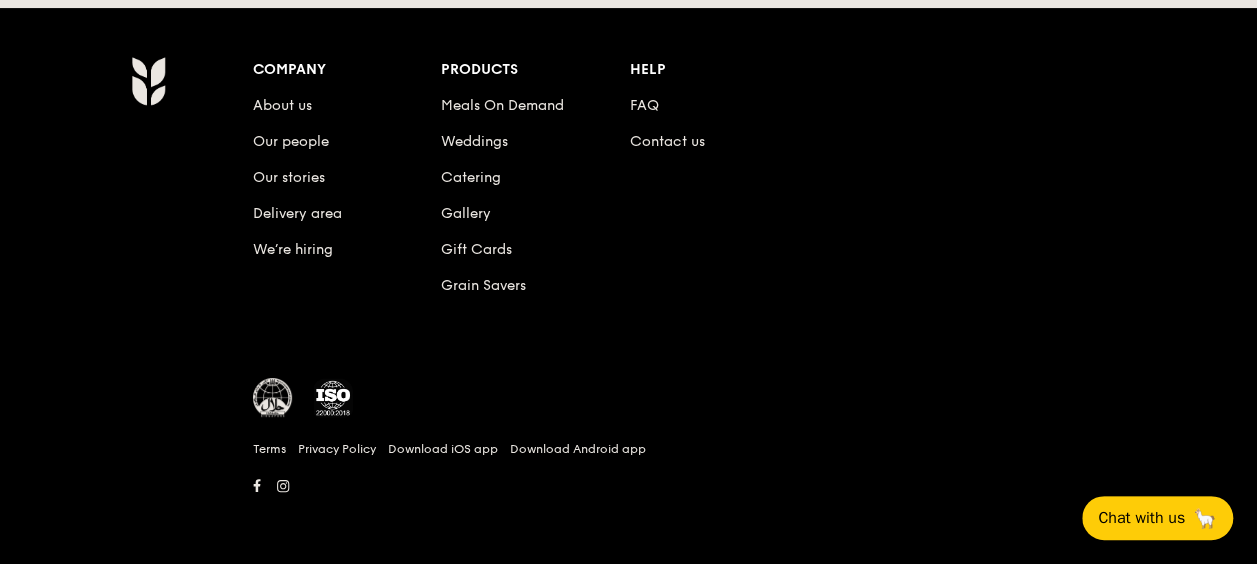 scroll, scrollTop: 0, scrollLeft: 0, axis: both 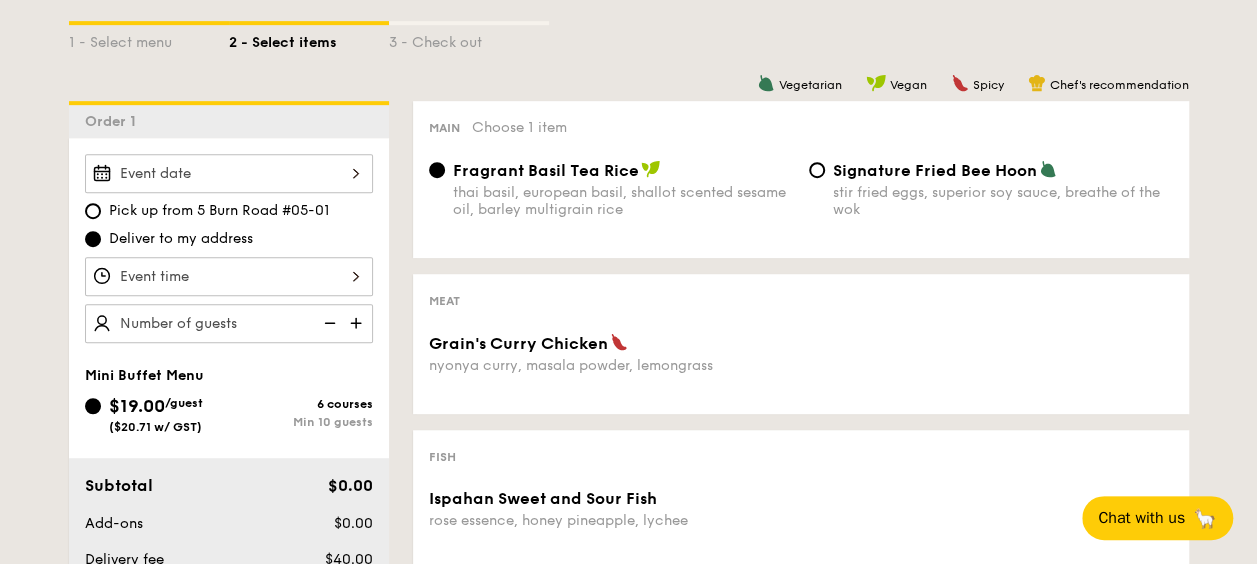 click at bounding box center (229, 173) 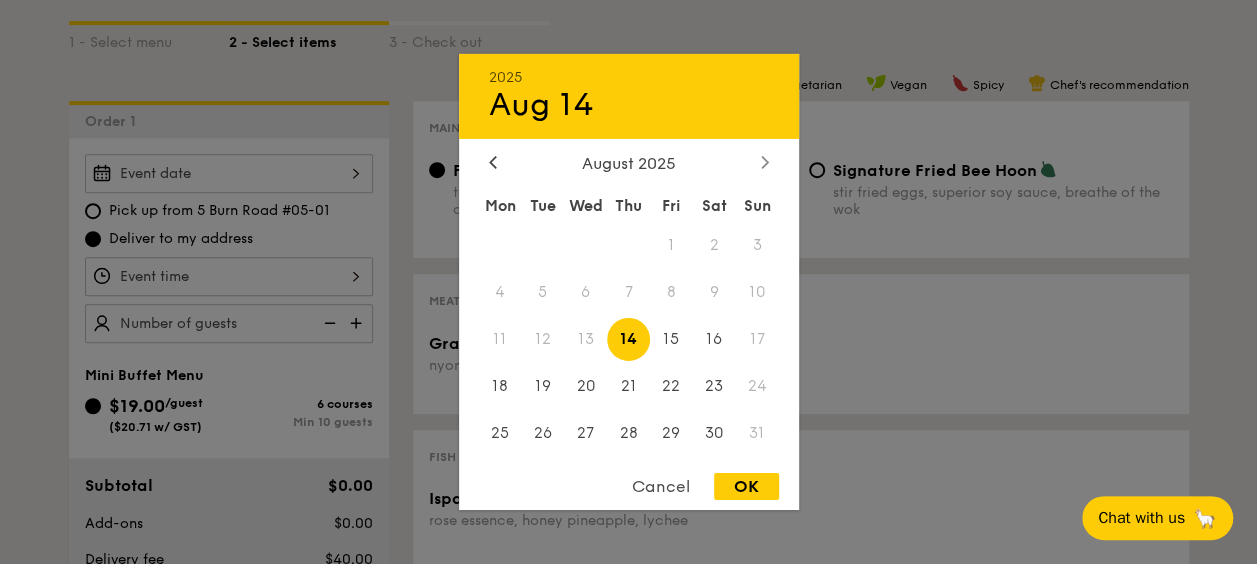 click at bounding box center [765, 163] 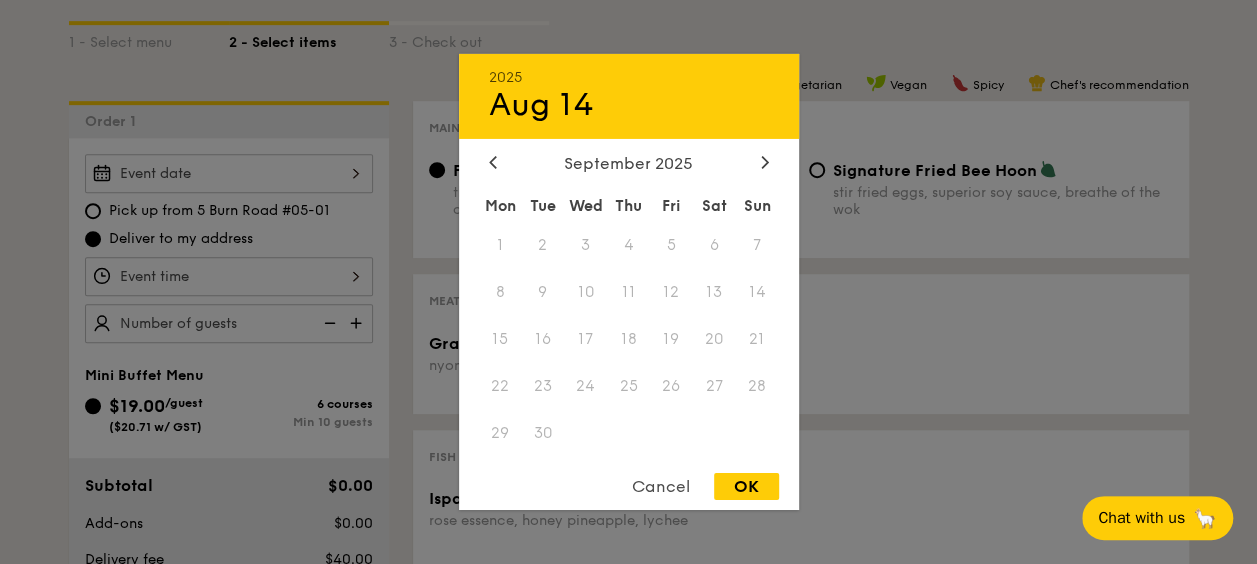 click on "6" at bounding box center [714, 245] 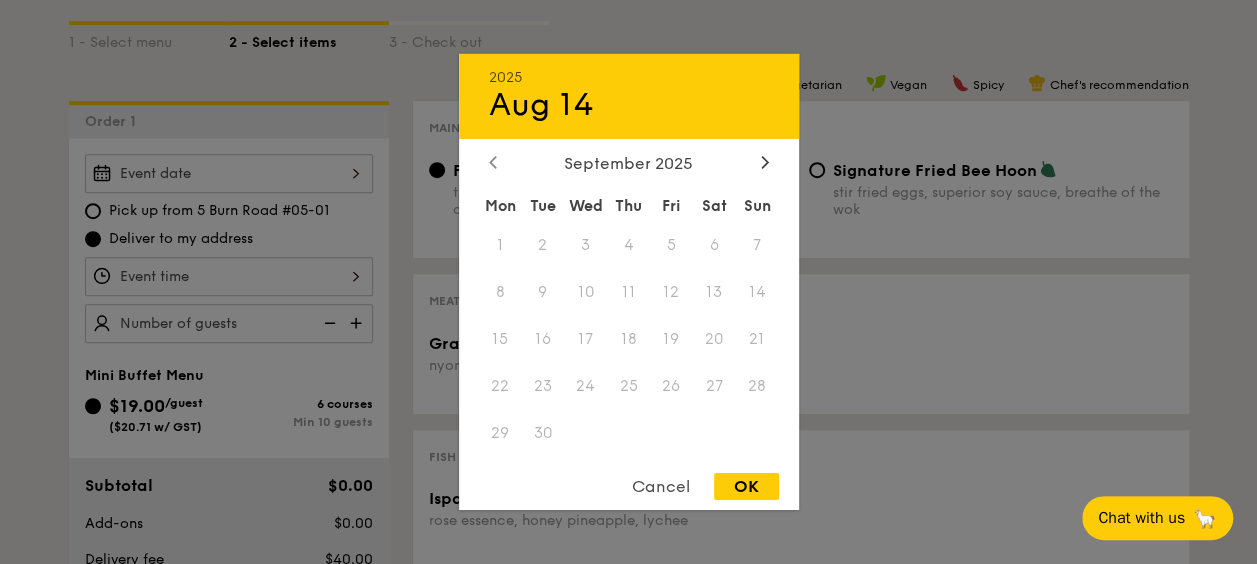 click 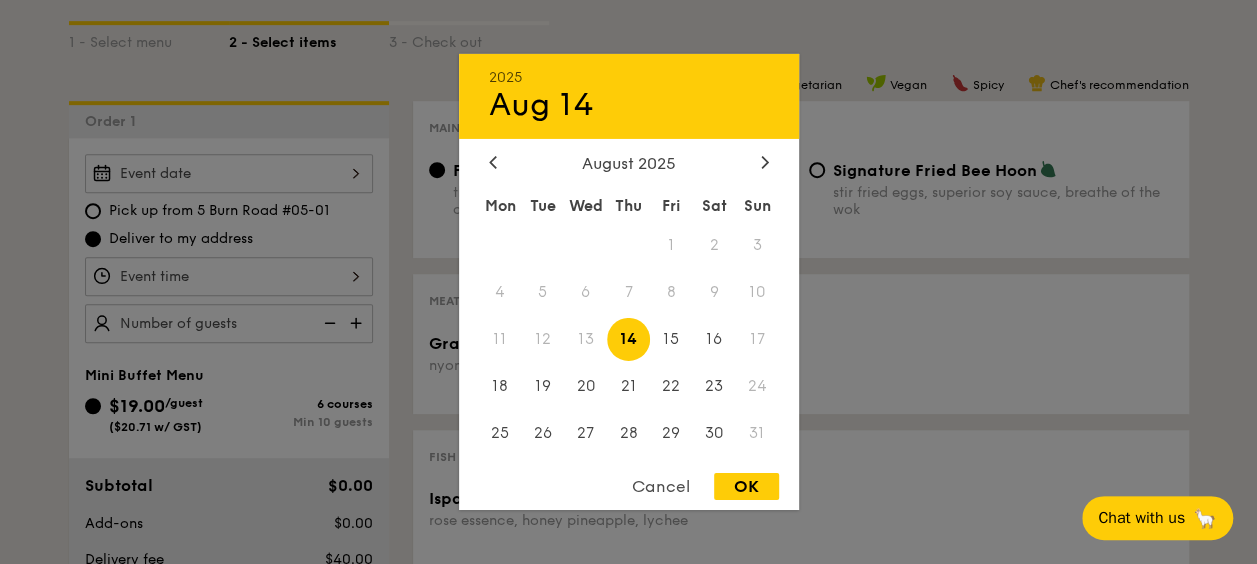 click on "Cancel" at bounding box center (661, 486) 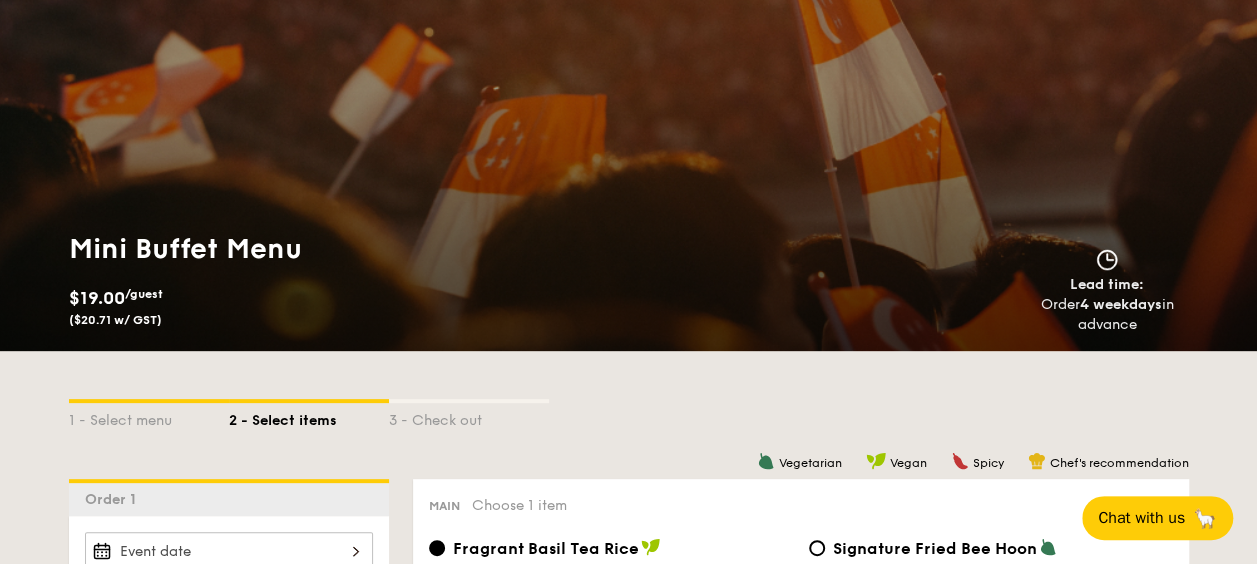 scroll, scrollTop: 0, scrollLeft: 0, axis: both 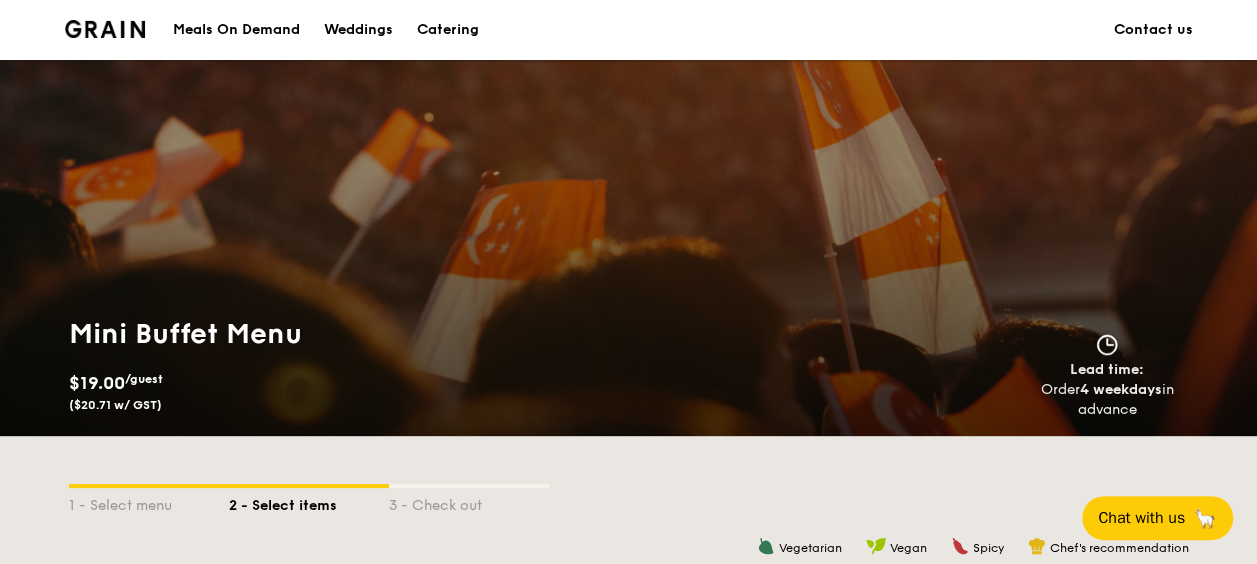 click at bounding box center [105, 29] 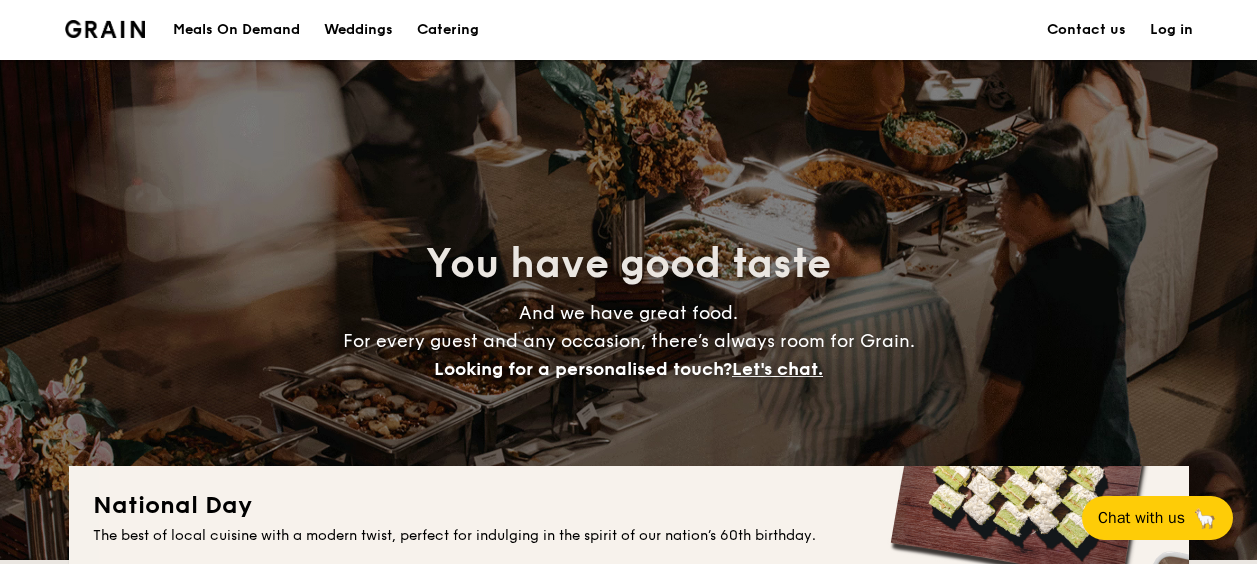 scroll, scrollTop: 0, scrollLeft: 0, axis: both 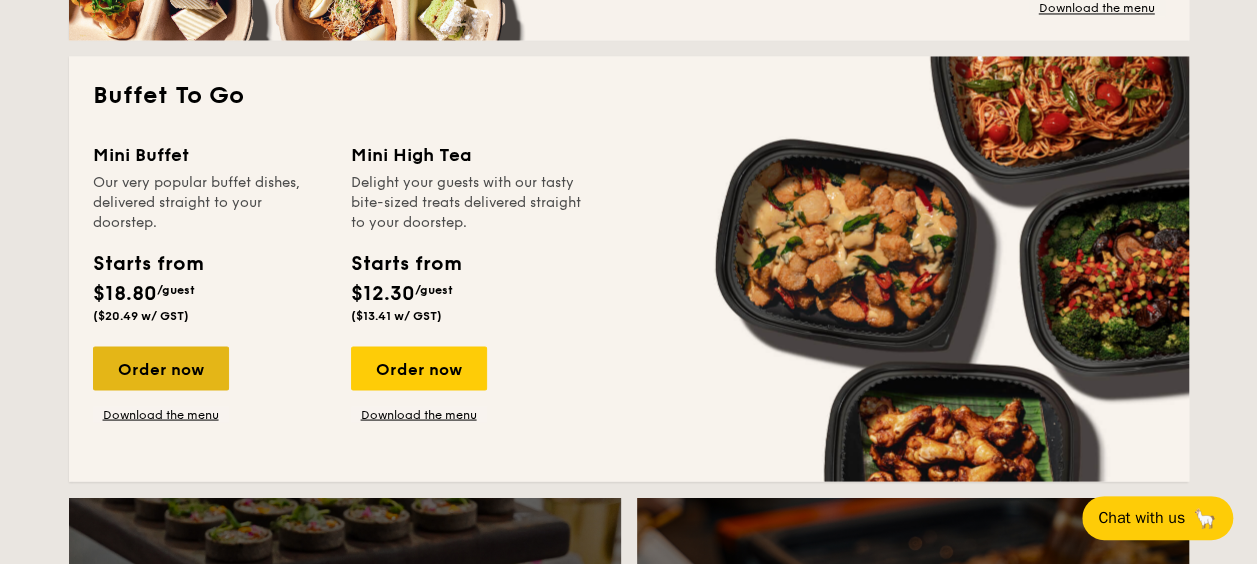 click on "Order now" at bounding box center [161, 368] 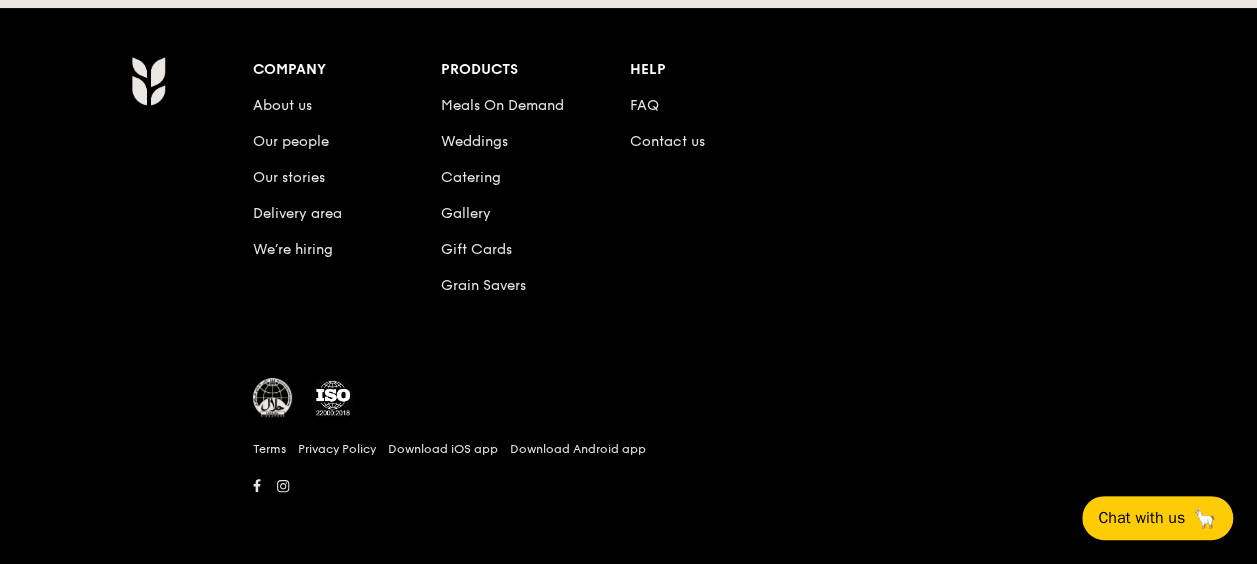 scroll, scrollTop: 0, scrollLeft: 0, axis: both 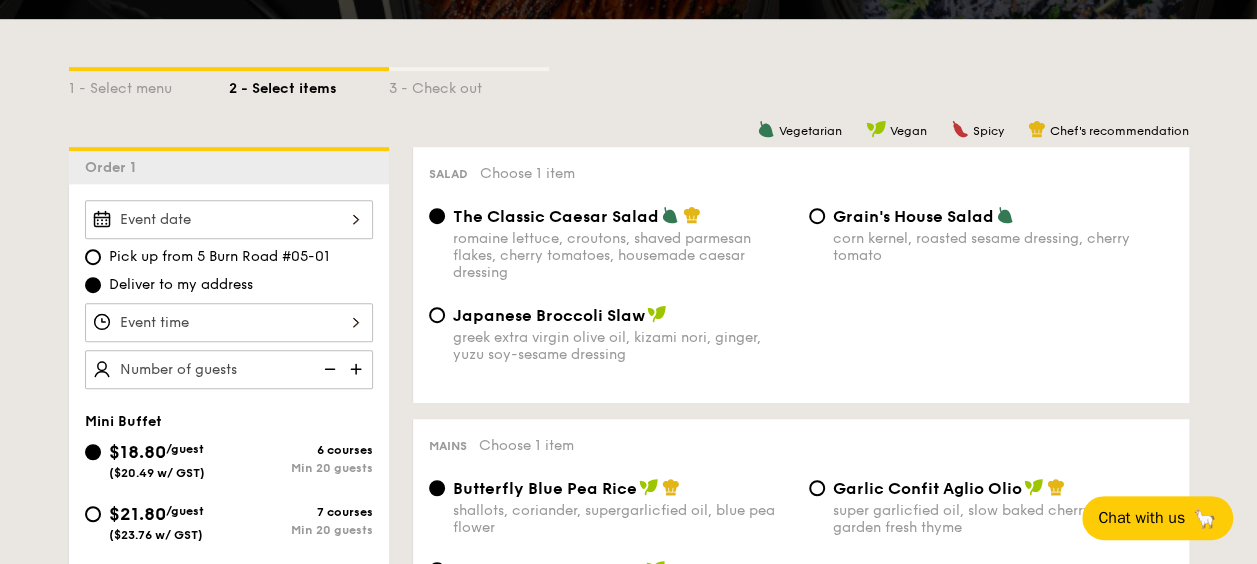 click at bounding box center (229, 219) 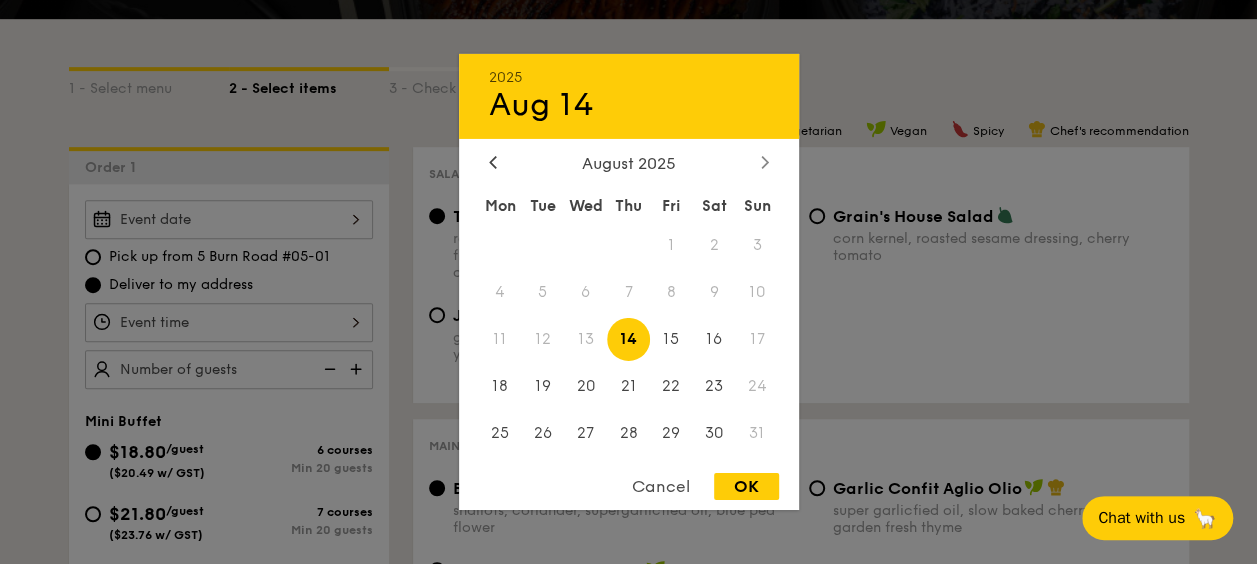 click 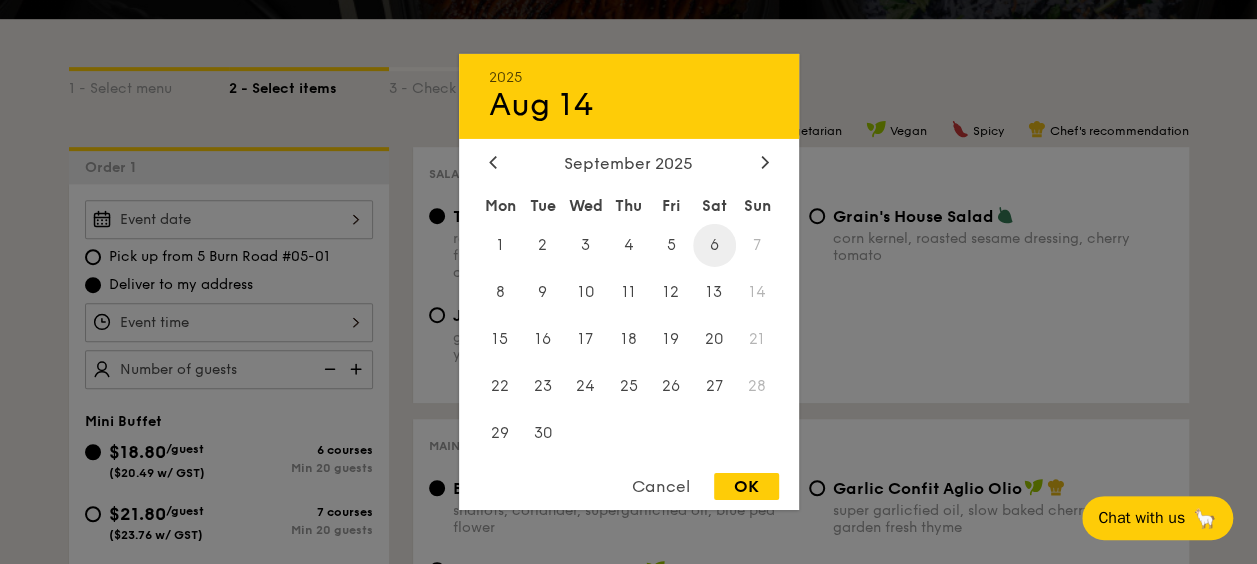 click on "6" at bounding box center (714, 245) 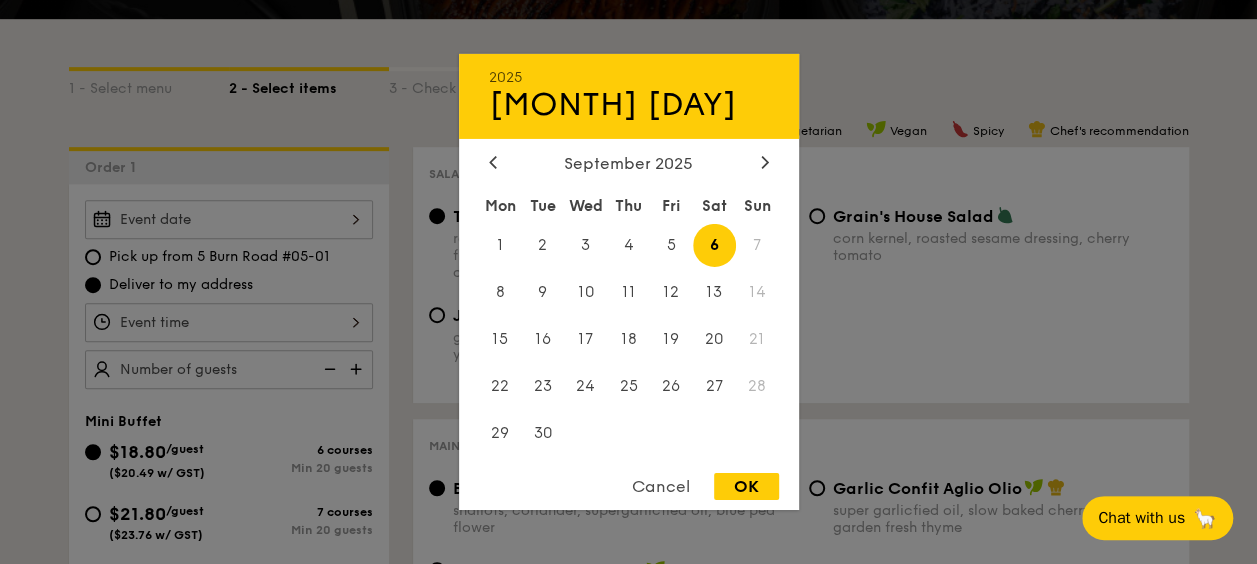 click on "OK" at bounding box center (746, 486) 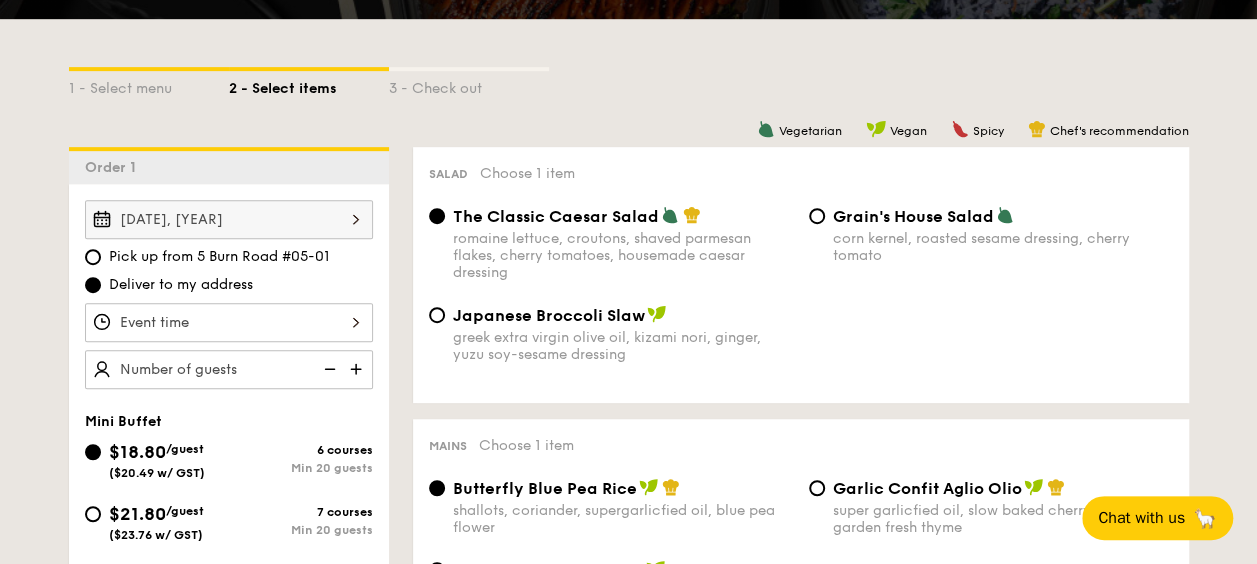 click on "12 1 2 3 4 5 6 7 8 9 10 11   00 15 30 45   am   pm   Cancel   OK" at bounding box center [229, 322] 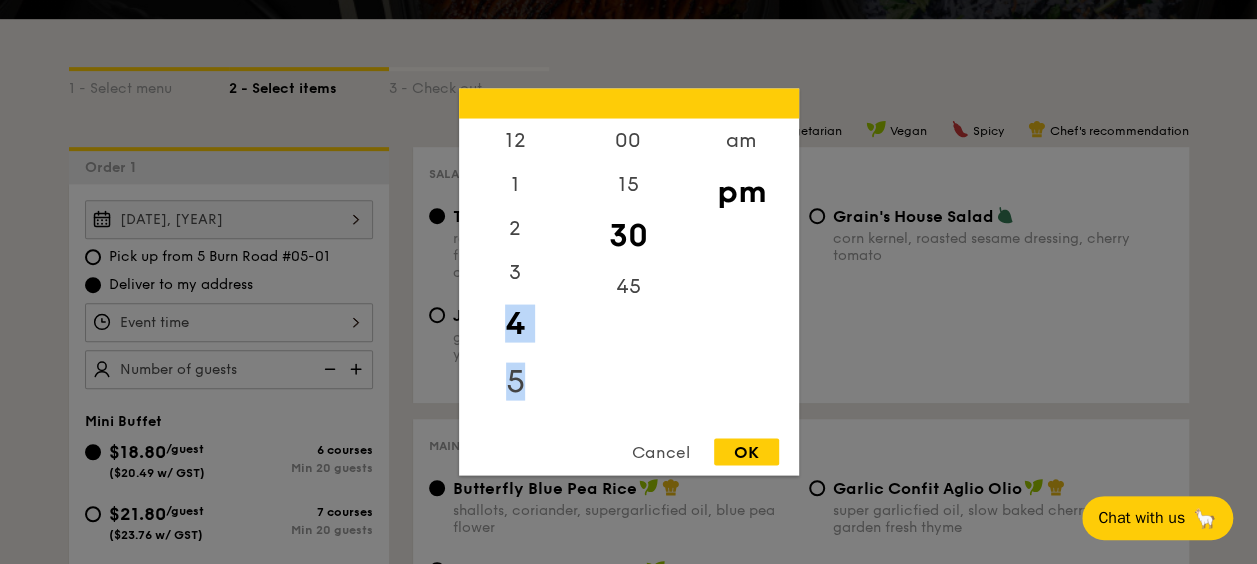 drag, startPoint x: 554, startPoint y: 250, endPoint x: 520, endPoint y: 370, distance: 124.723694 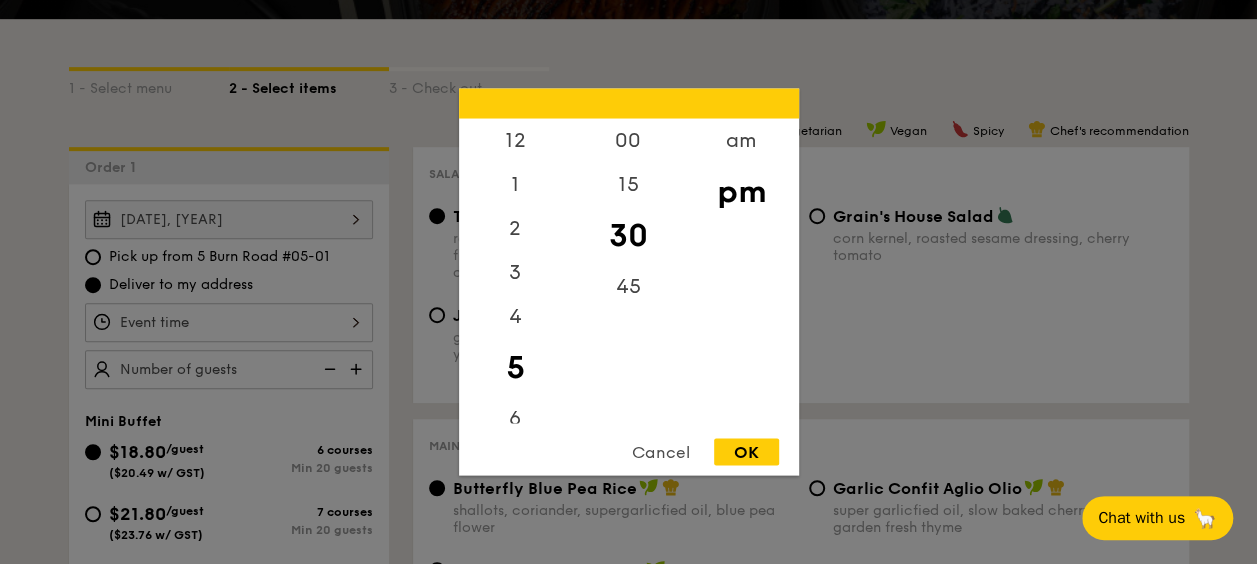 click on "30" at bounding box center (628, 236) 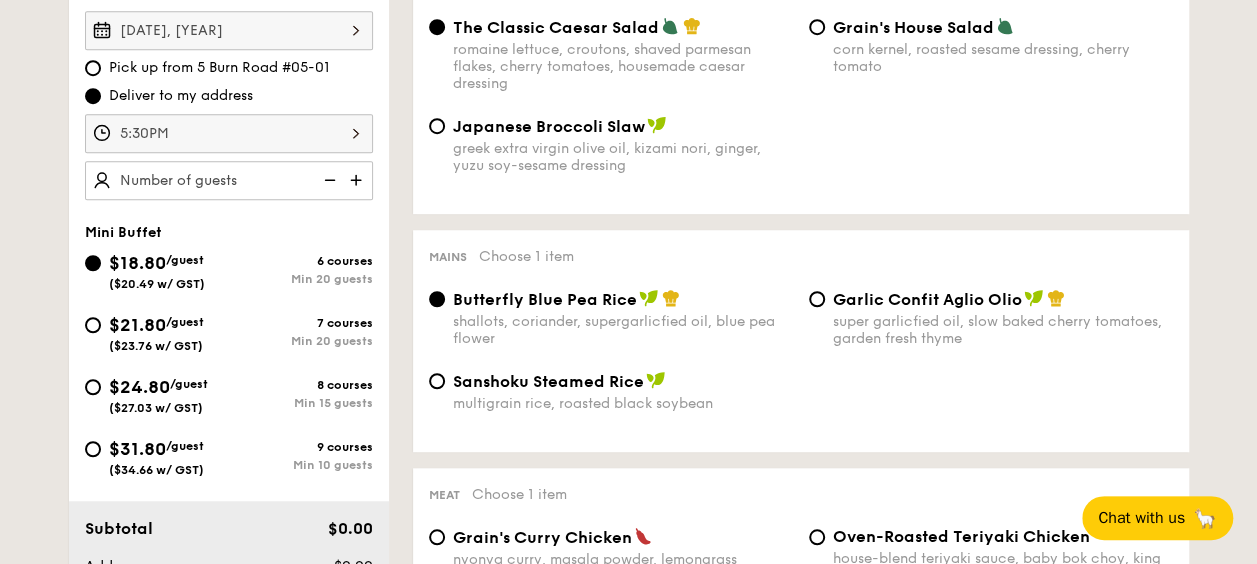scroll, scrollTop: 626, scrollLeft: 0, axis: vertical 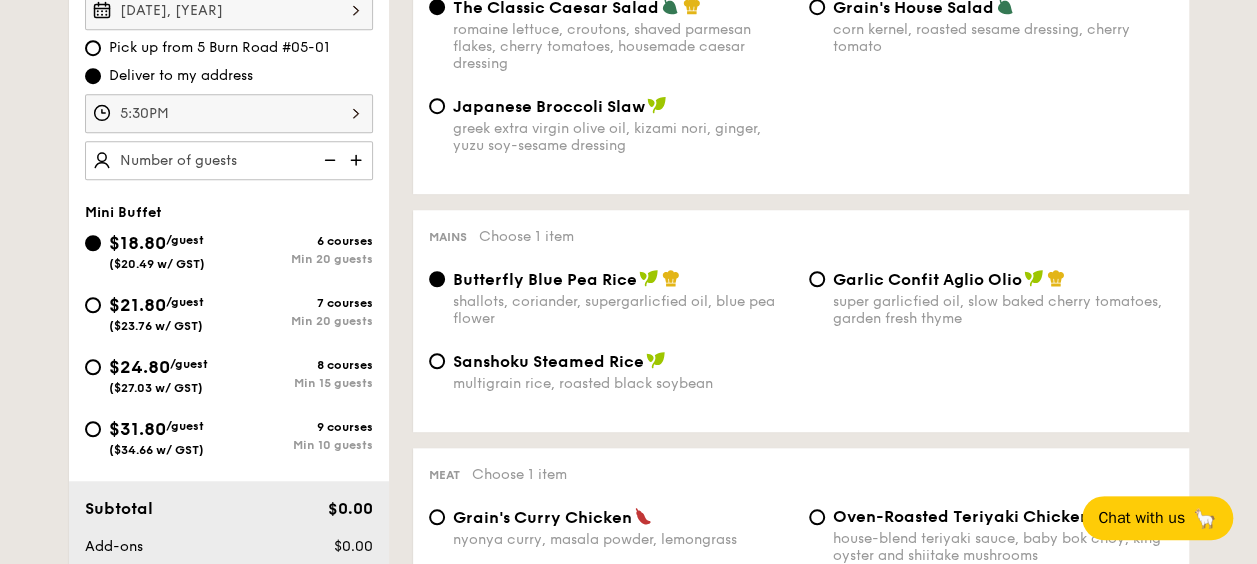 click at bounding box center [328, 160] 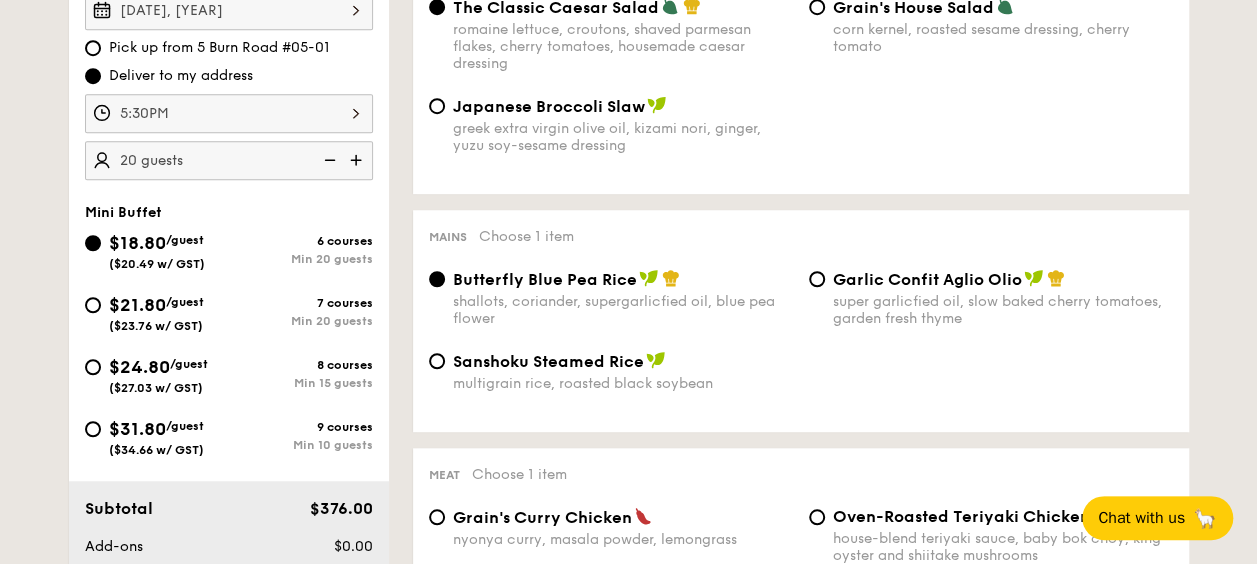 click at bounding box center (328, 160) 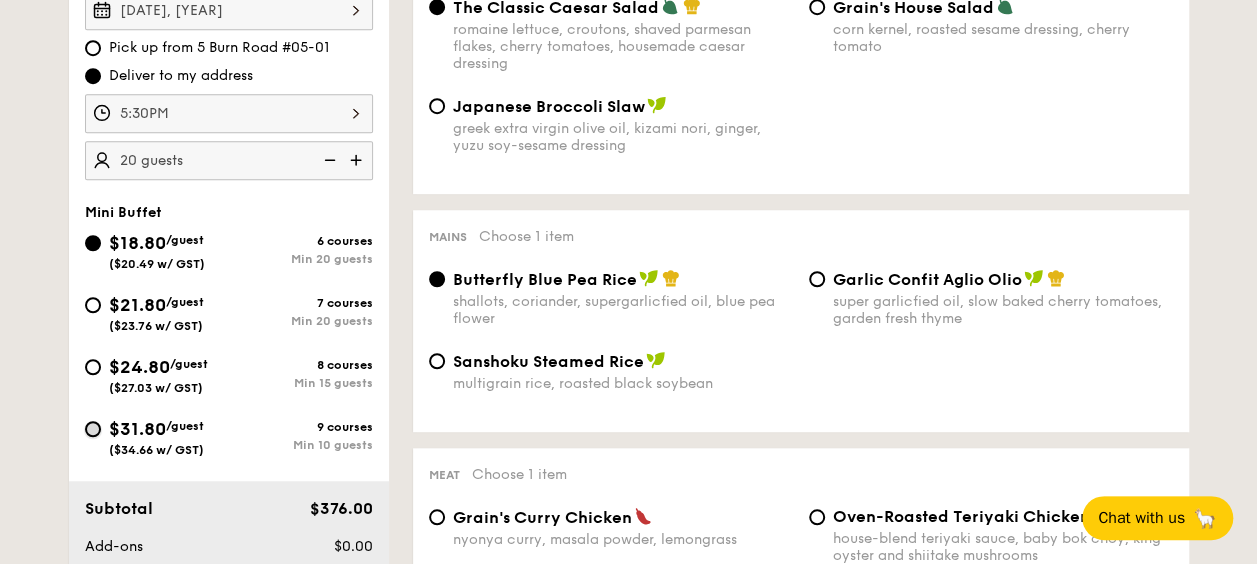 click on "$31.80
/guest
($34.66 w/ GST)
9 courses
Min 10 guests" at bounding box center (93, 429) 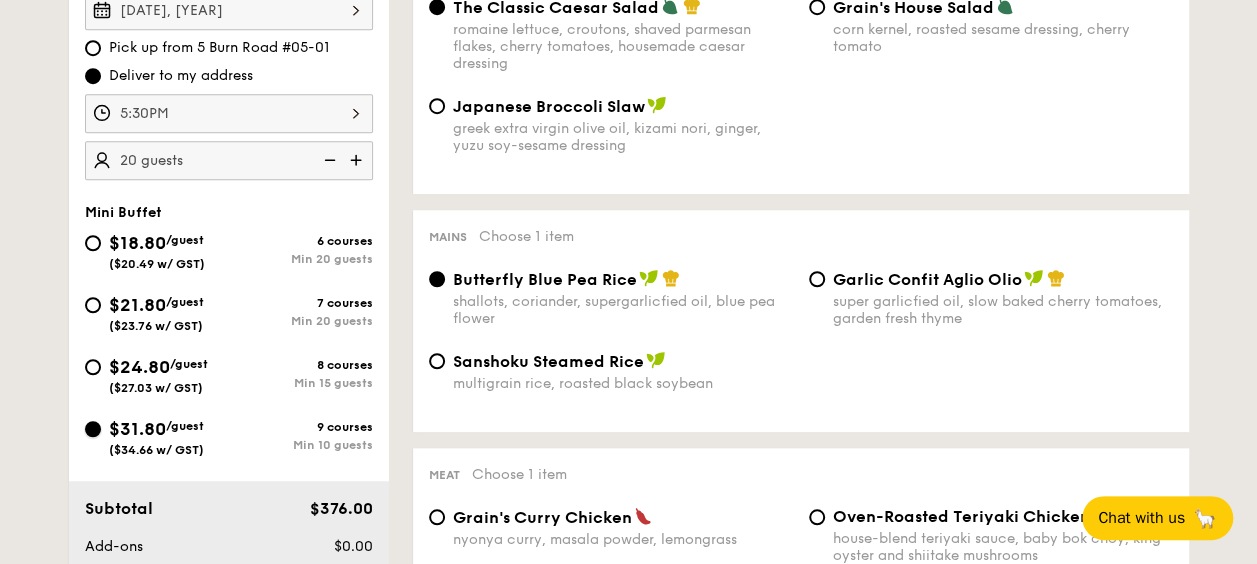 radio on "true" 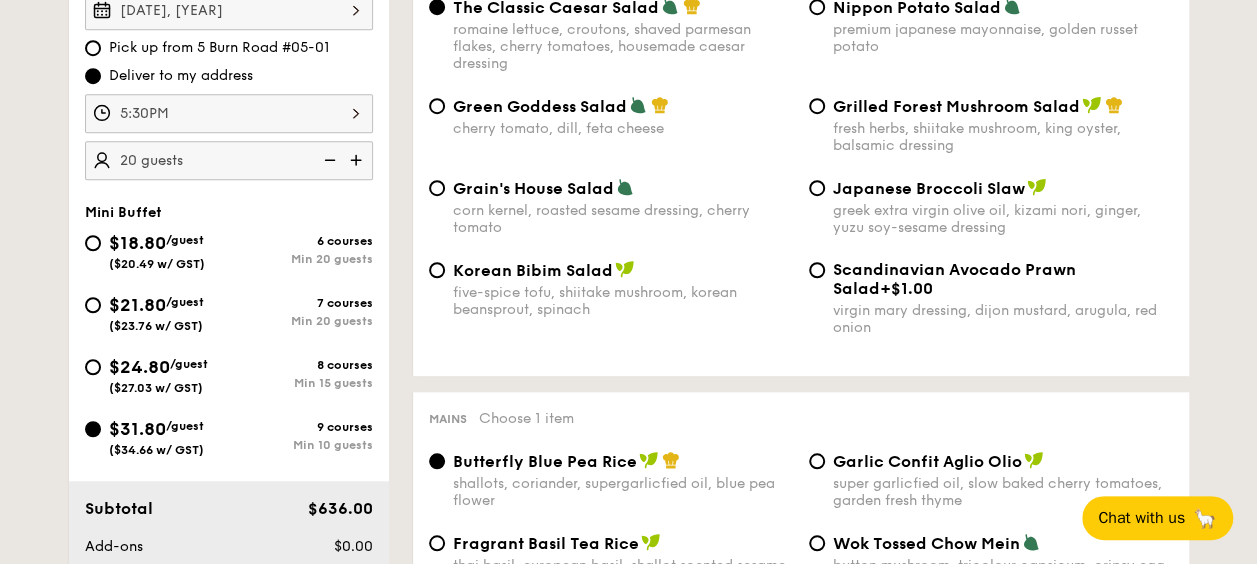 click at bounding box center (328, 160) 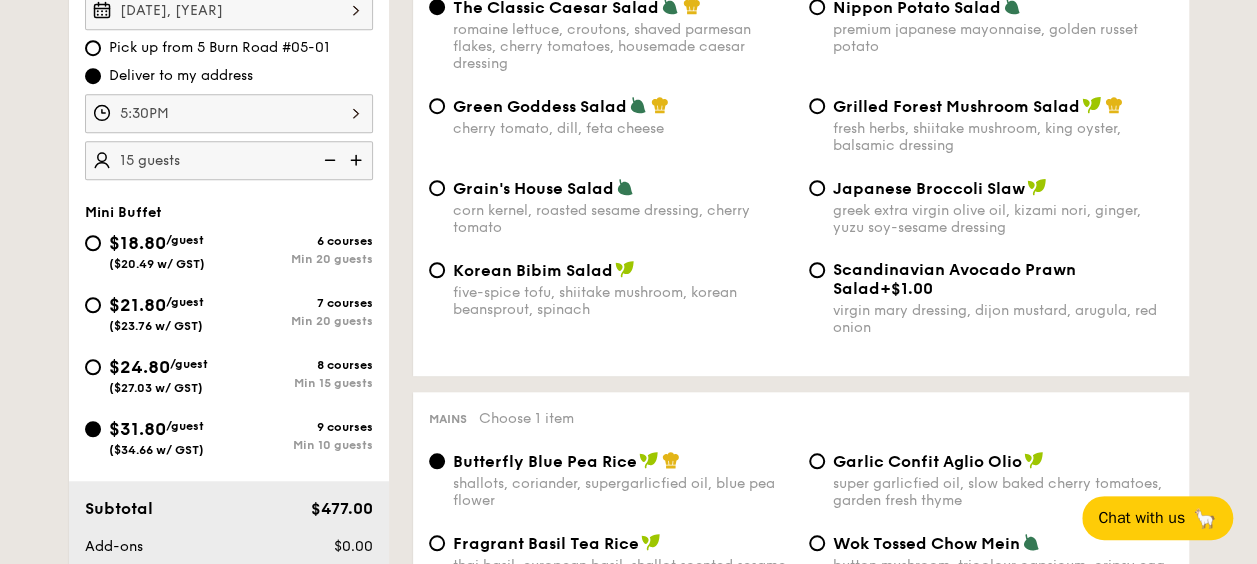 click at bounding box center (328, 160) 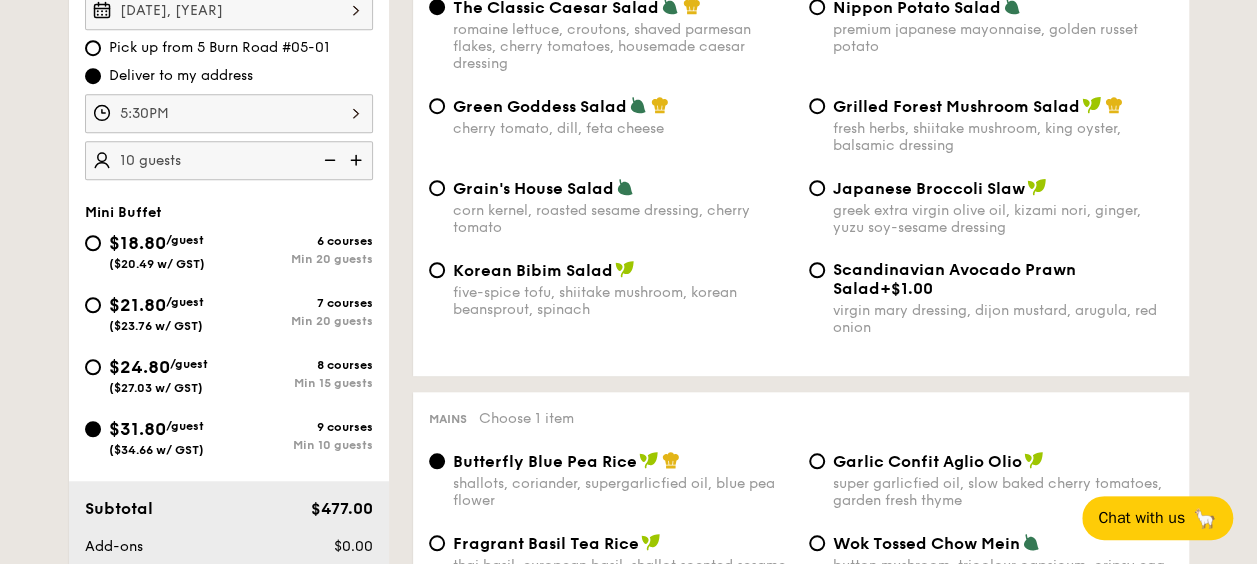 click at bounding box center [328, 160] 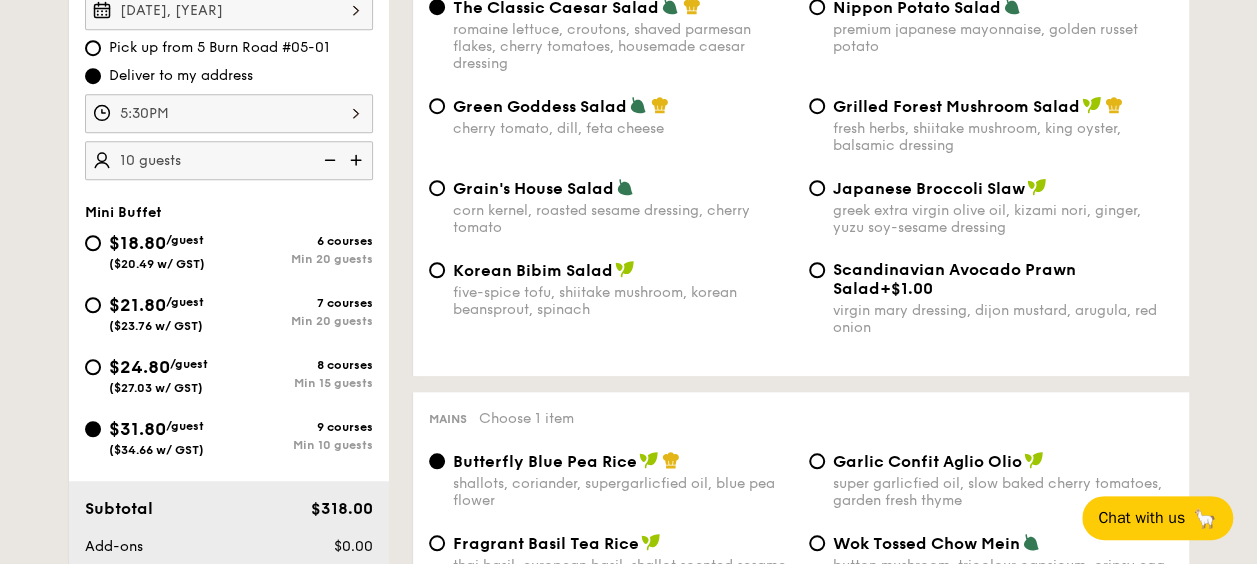 click at bounding box center (328, 160) 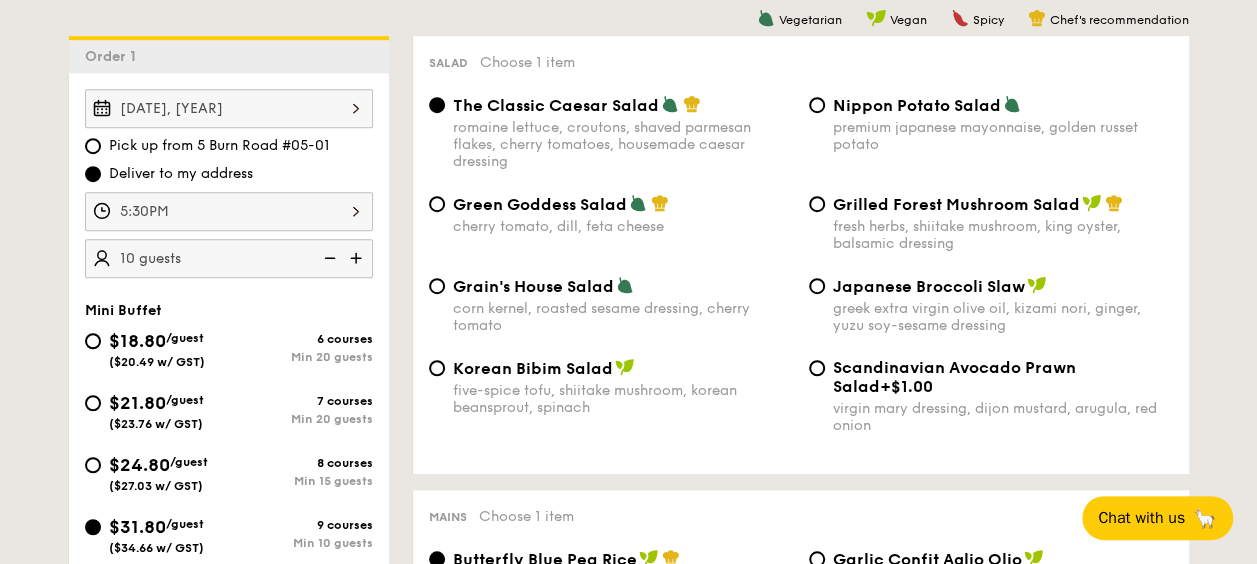 scroll, scrollTop: 557, scrollLeft: 0, axis: vertical 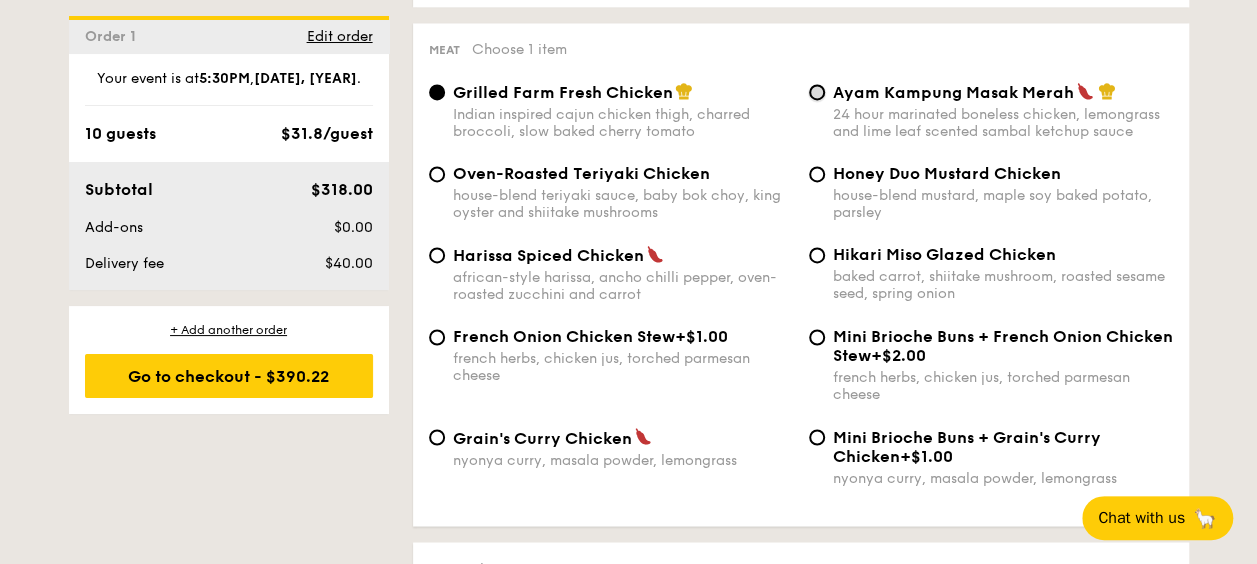 click on "Ayam Kampung Masak Merah 24 hour marinated boneless chicken, lemongrass and lime leaf scented sambal ketchup sauce" at bounding box center [817, 92] 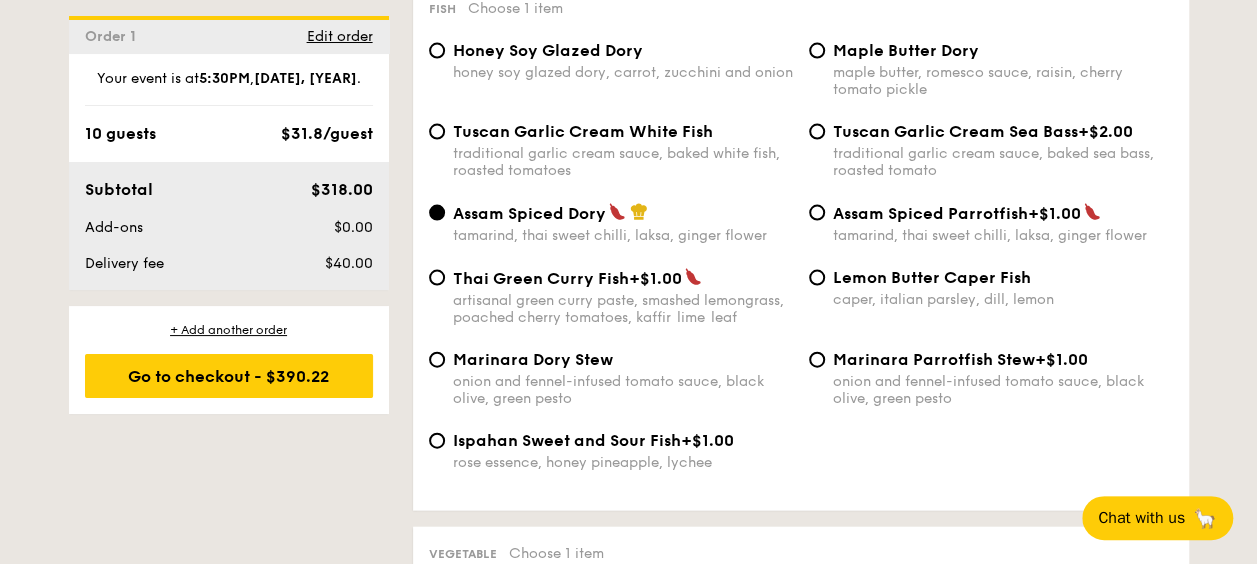 scroll, scrollTop: 1998, scrollLeft: 0, axis: vertical 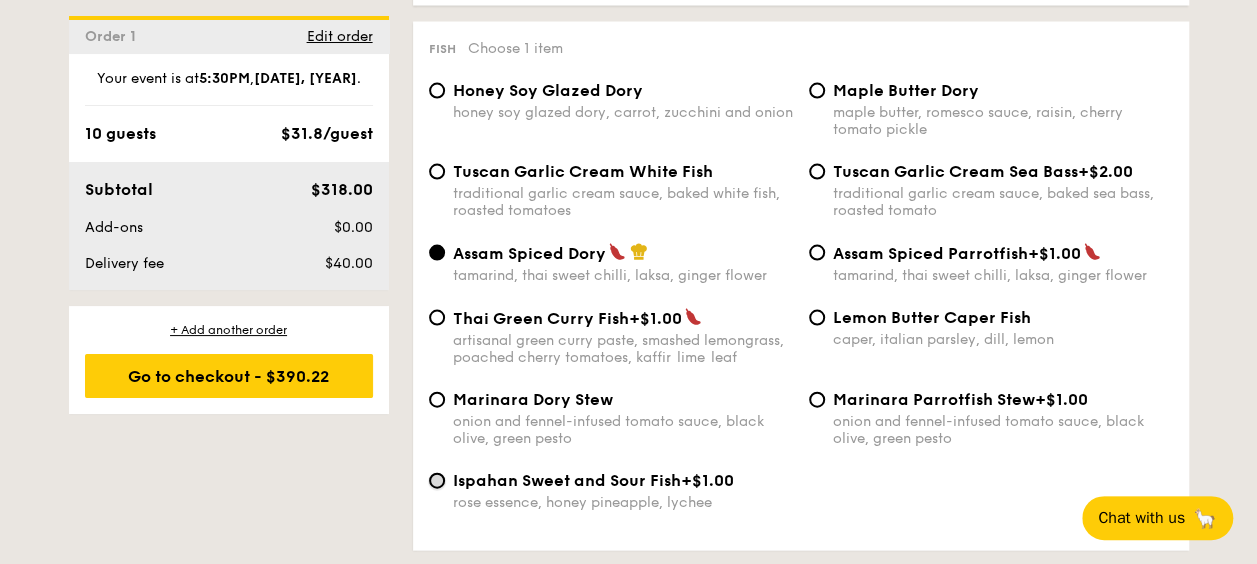 click on "Ispahan Sweet and Sour Fish
+$1.00
rose essence, honey pineapple, lychee" at bounding box center (437, 481) 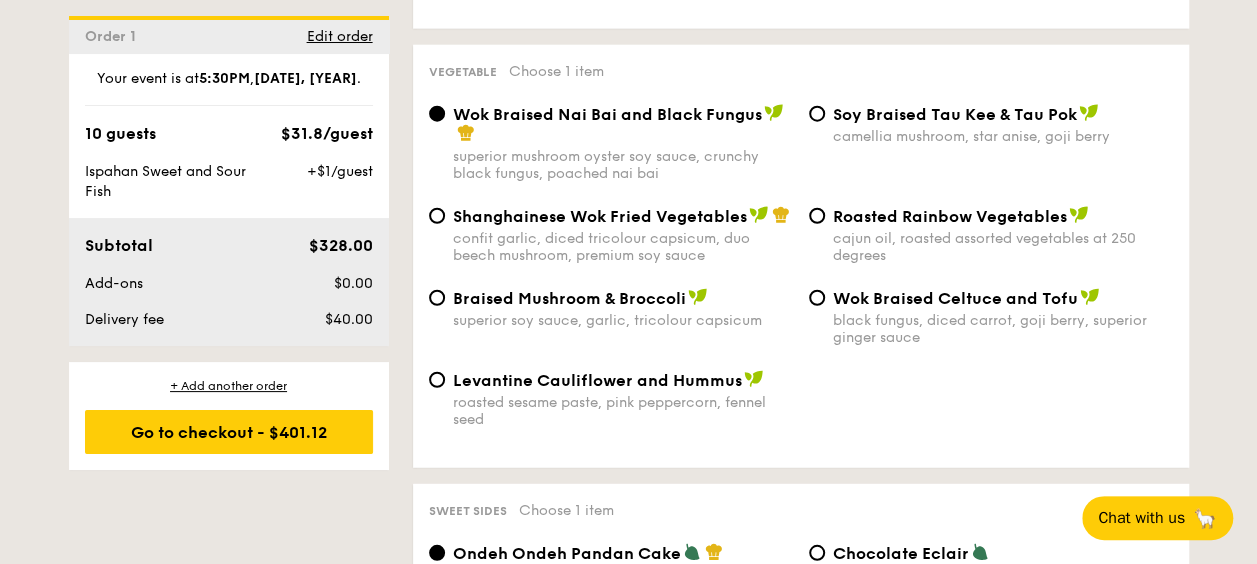 scroll, scrollTop: 2558, scrollLeft: 0, axis: vertical 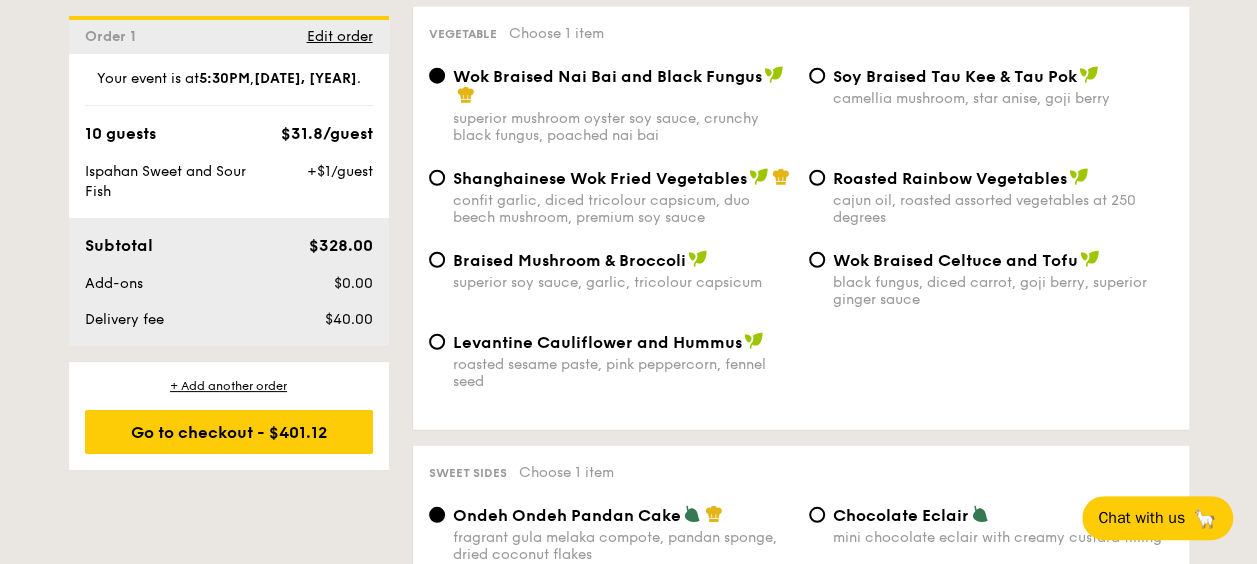 click on "⁠Soy Braised Tau Kee & Tau Pok" at bounding box center (955, 76) 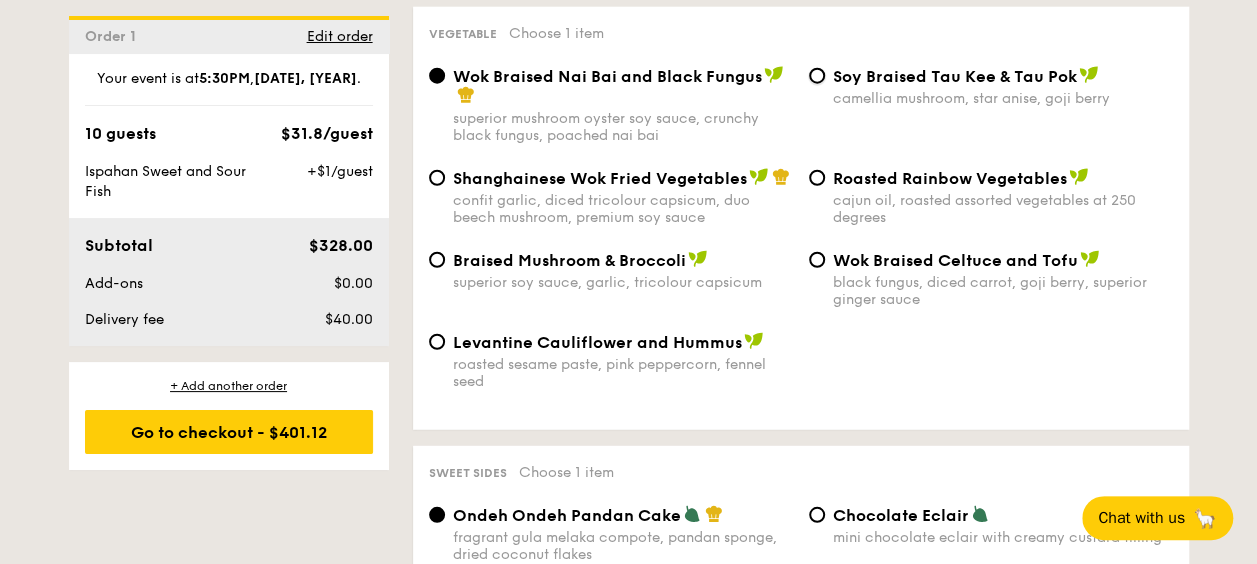 click on "⁠Soy Braised Tau Kee & Tau Pok camellia mushroom, star anise, goji berry" at bounding box center (817, 76) 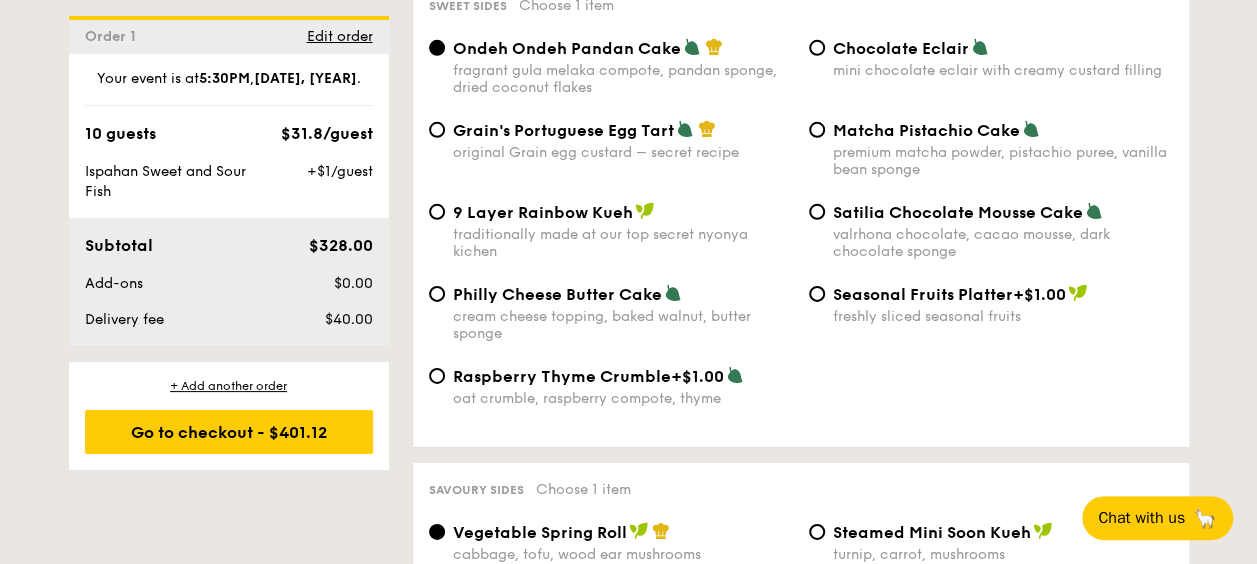 scroll, scrollTop: 3038, scrollLeft: 0, axis: vertical 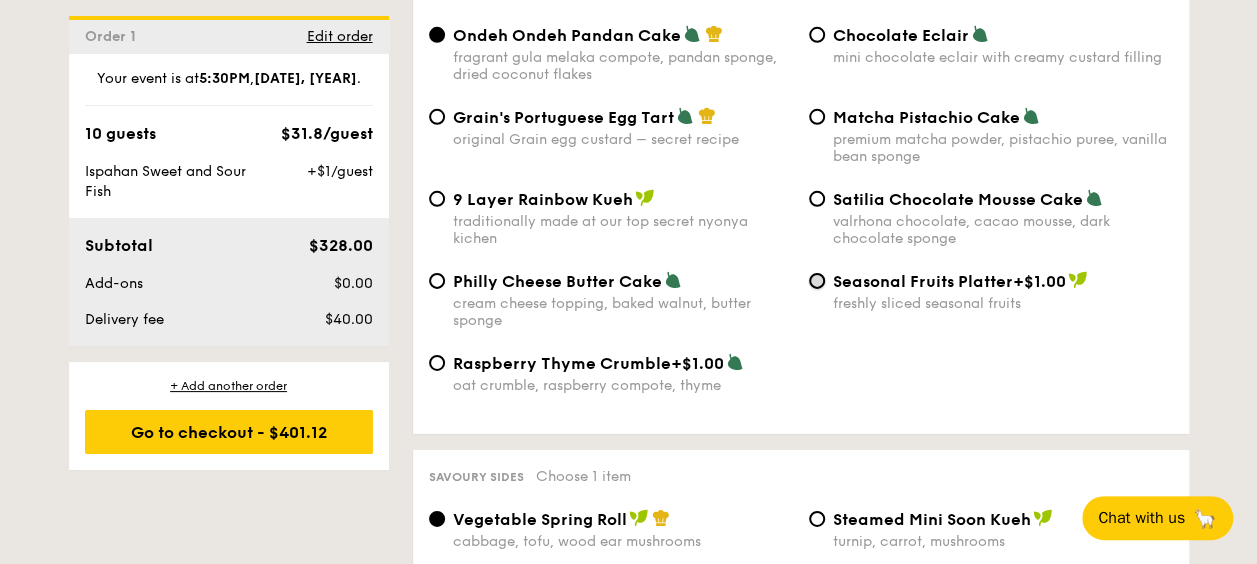 click on "Seasonal Fruits Platter
+$1.00
freshly sliced seasonal fruits" at bounding box center [817, 281] 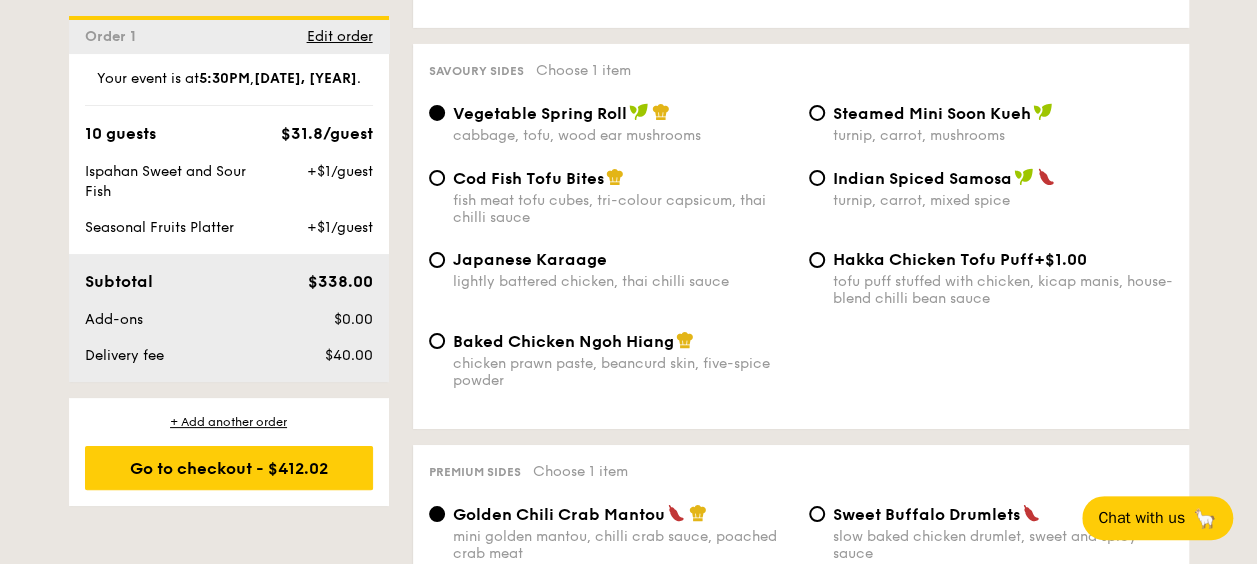 scroll, scrollTop: 3478, scrollLeft: 0, axis: vertical 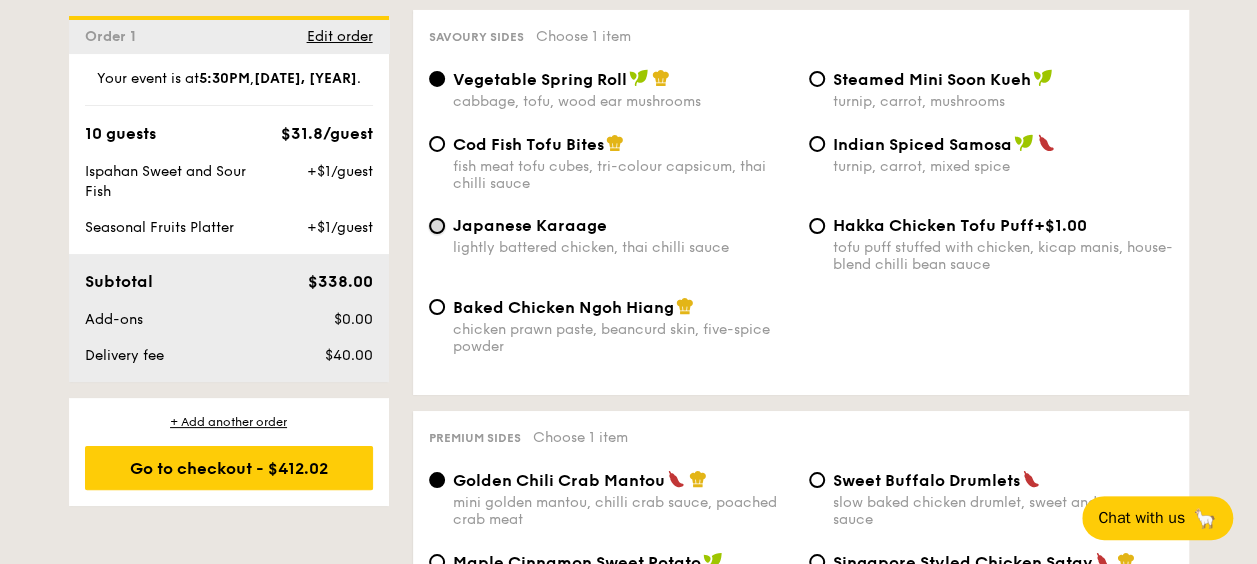 click on "Japanese Karaage lightly battered chicken, thai chilli sauce" at bounding box center (437, 226) 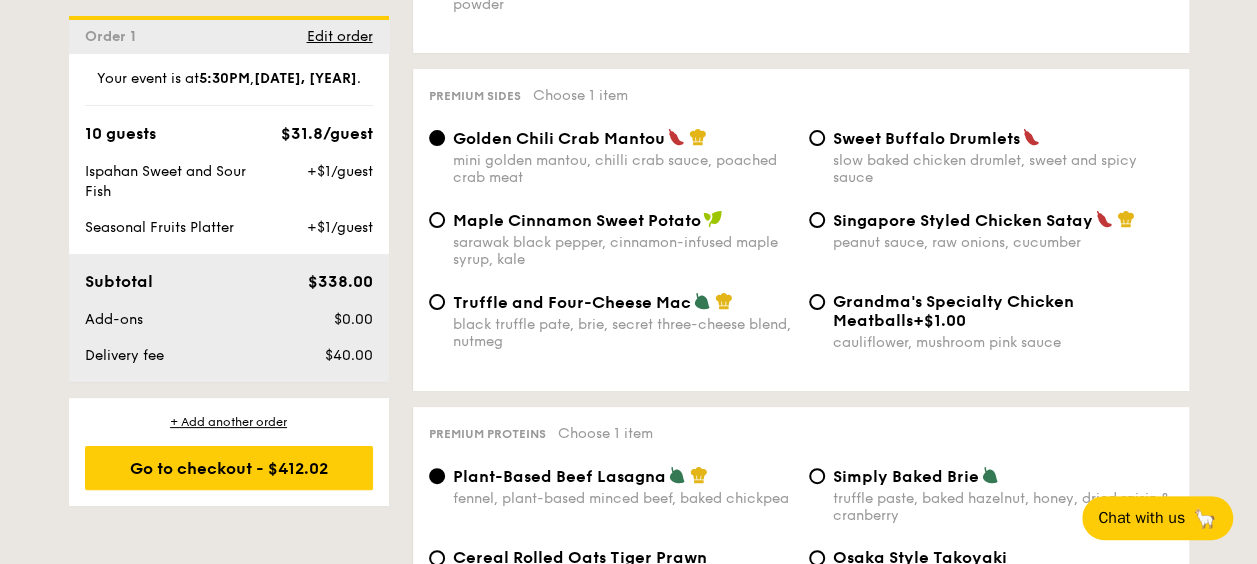 scroll, scrollTop: 3838, scrollLeft: 0, axis: vertical 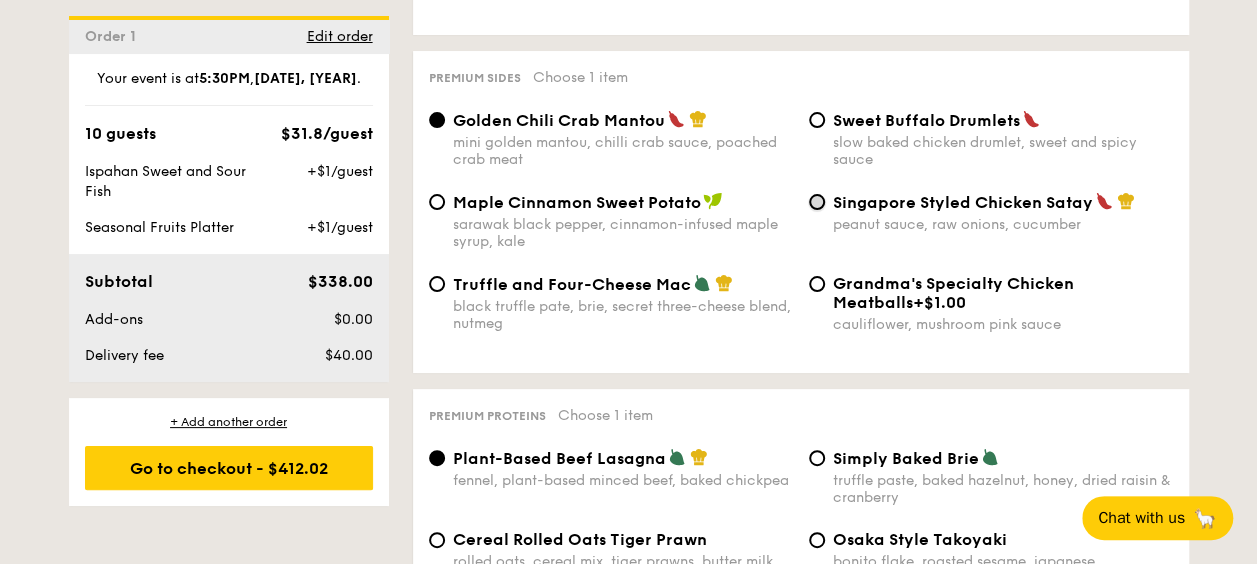 click on "Singapore Styled Chicken Satay peanut sauce, raw onions, cucumber" at bounding box center [817, 202] 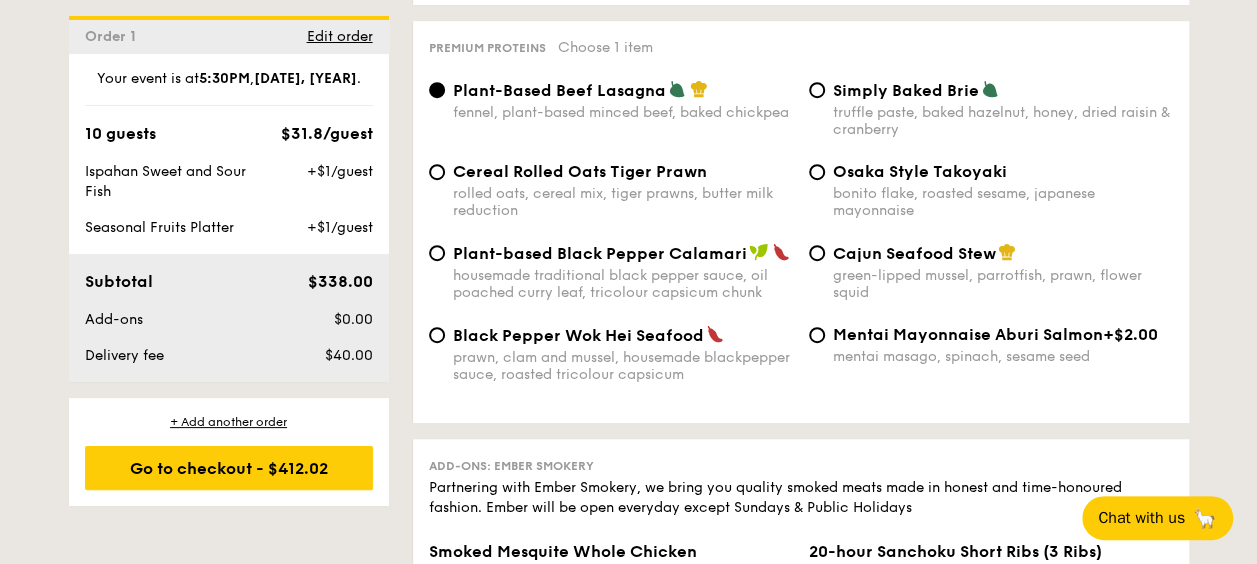 scroll, scrollTop: 4238, scrollLeft: 0, axis: vertical 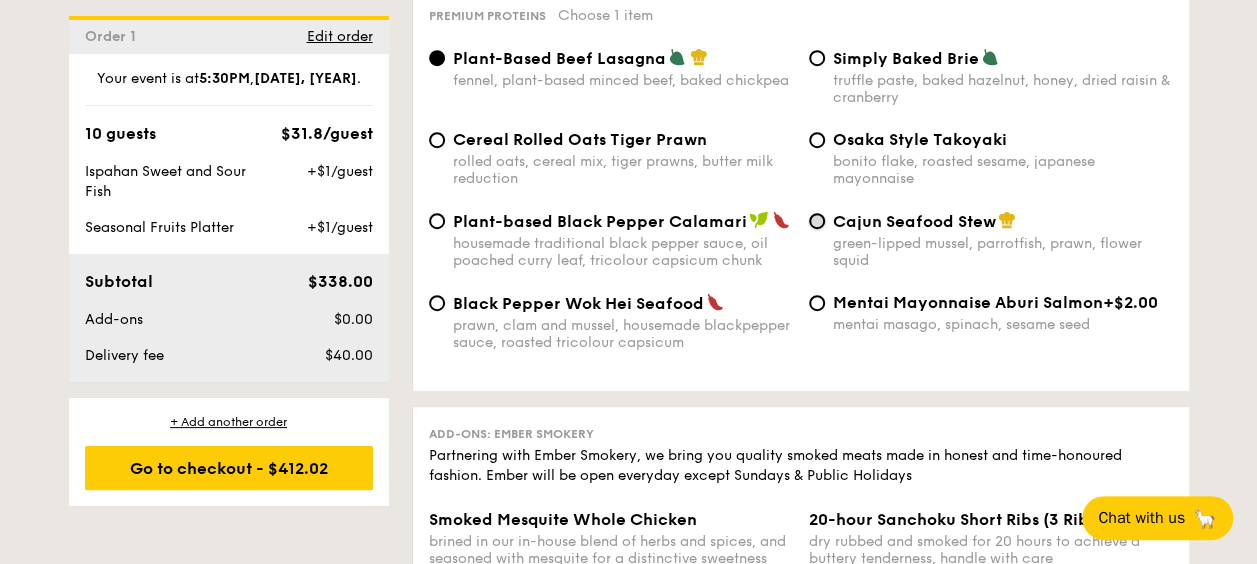 click on "Cajun Seafood Stew green-lipped mussel, parrotfish, prawn, flower squid" at bounding box center (817, 221) 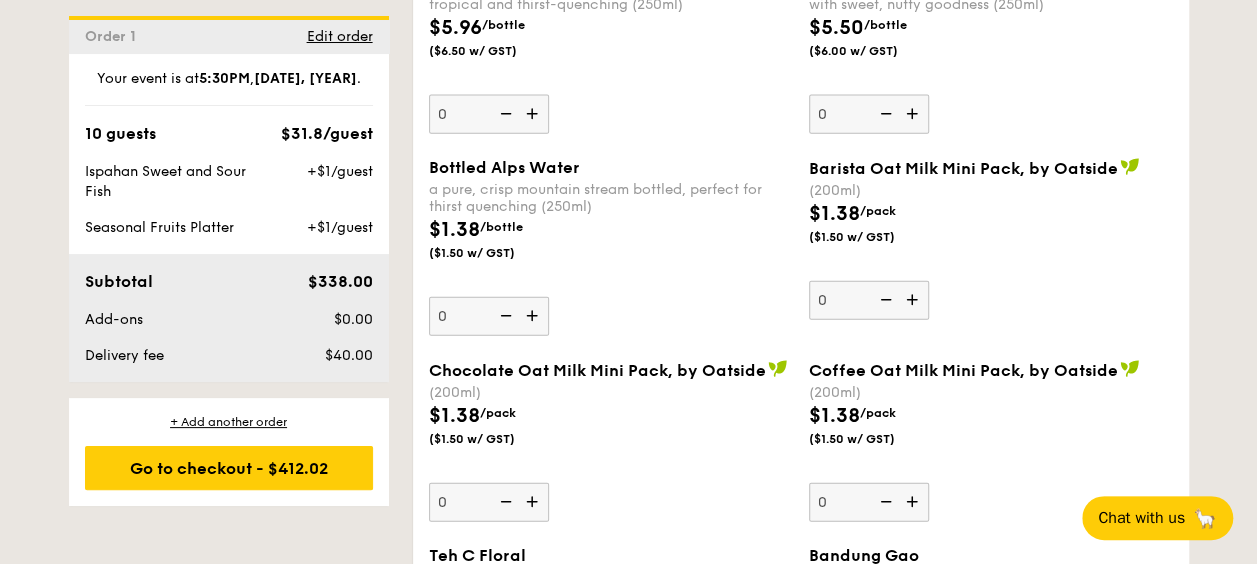 scroll, scrollTop: 5986, scrollLeft: 0, axis: vertical 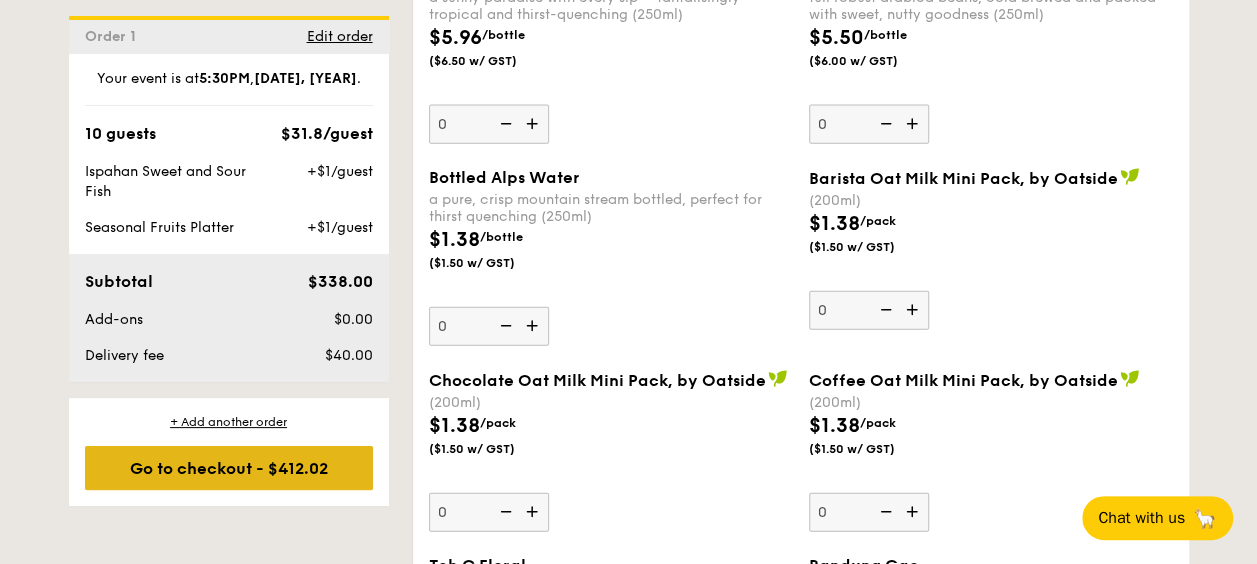 click on "Go to checkout
- $412.02" at bounding box center [229, 468] 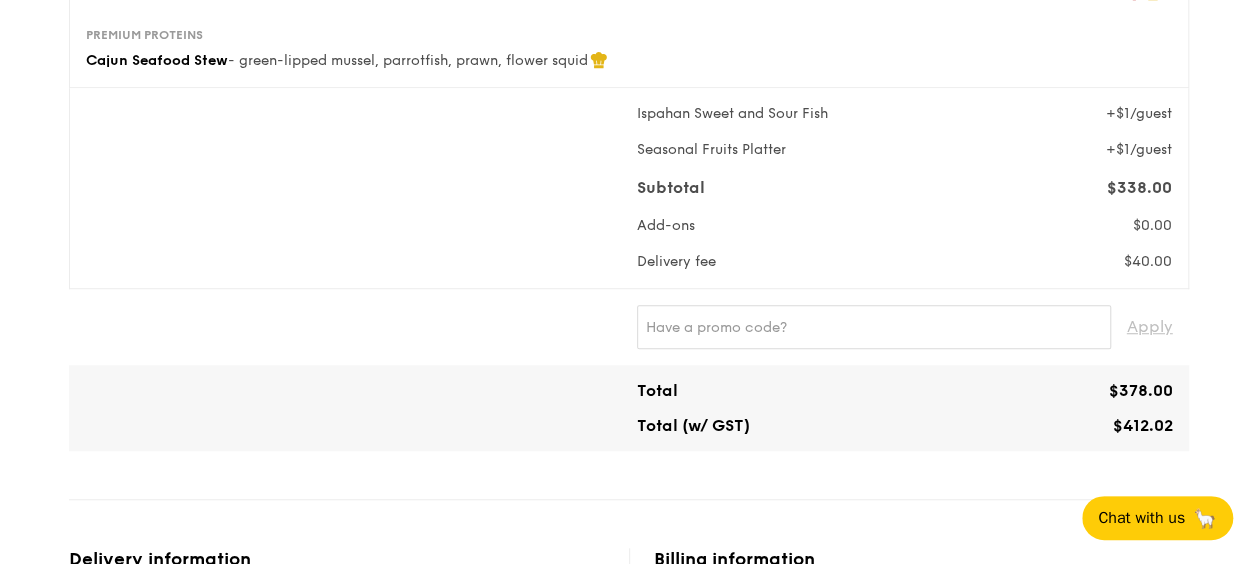 scroll, scrollTop: 604, scrollLeft: 0, axis: vertical 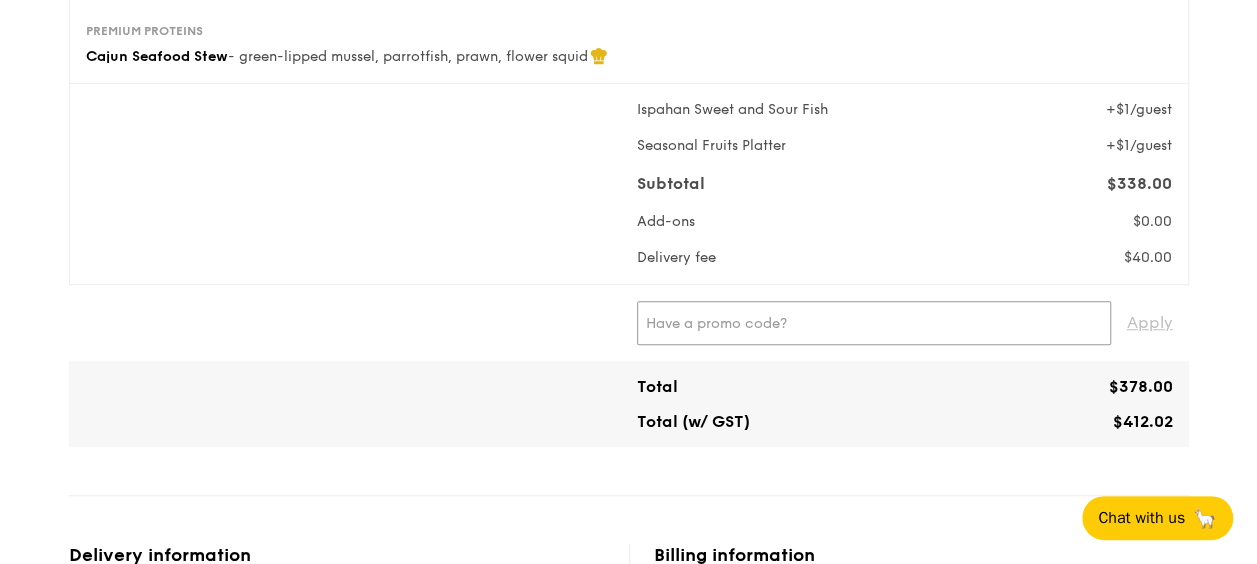 click at bounding box center [874, 323] 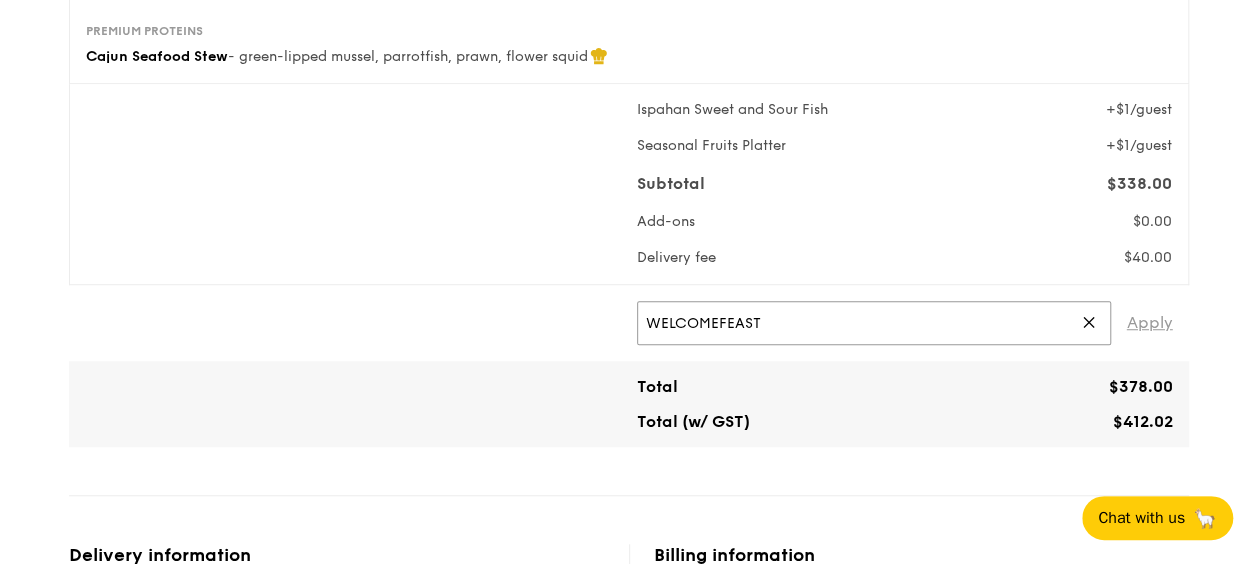 type on "WELCOMEFEAST" 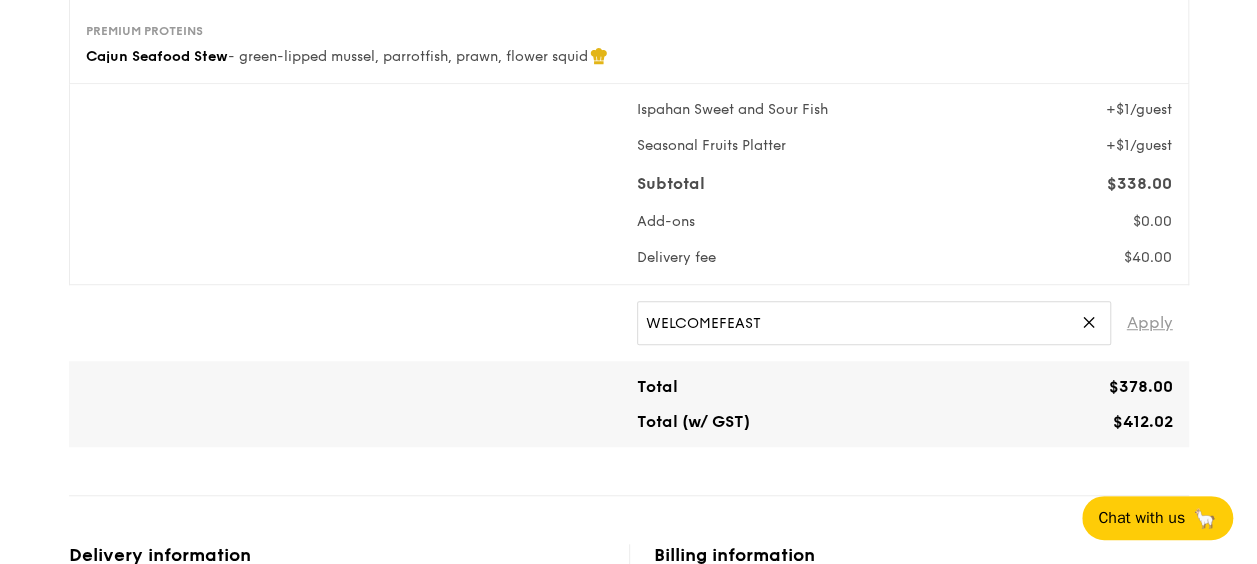 click on "Apply" at bounding box center (1150, 323) 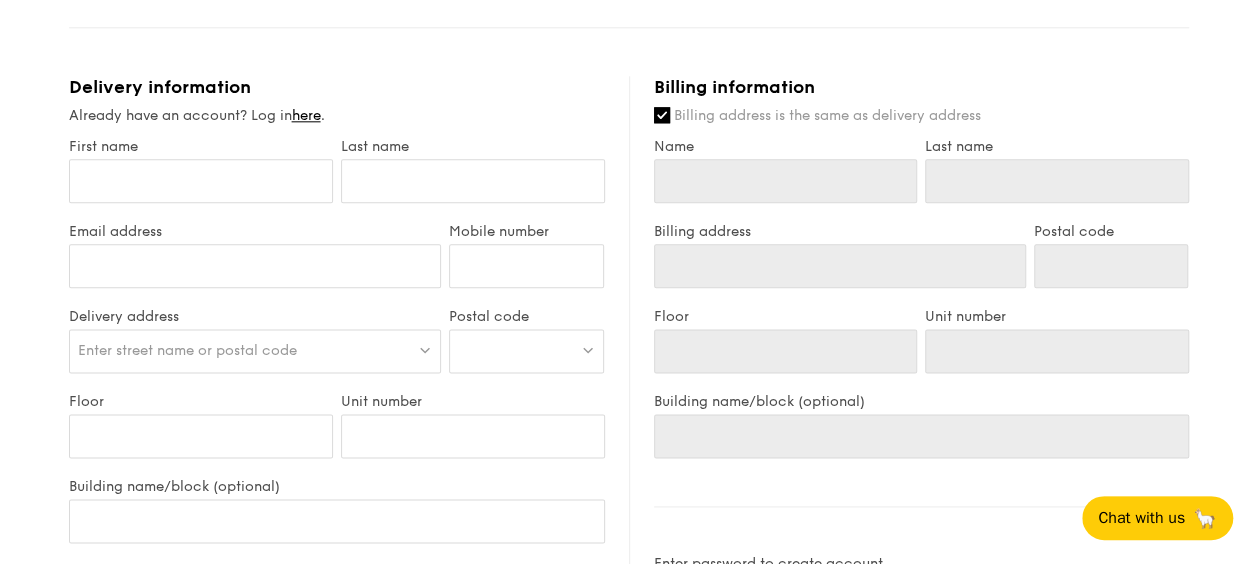 scroll, scrollTop: 1084, scrollLeft: 0, axis: vertical 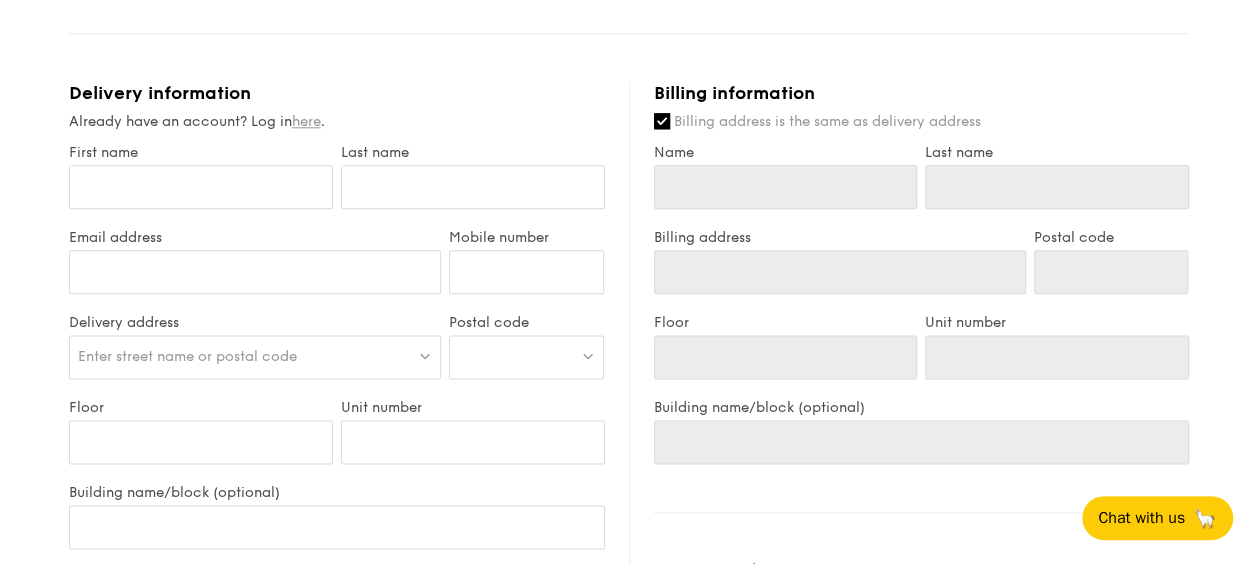 click on "here" at bounding box center [306, 121] 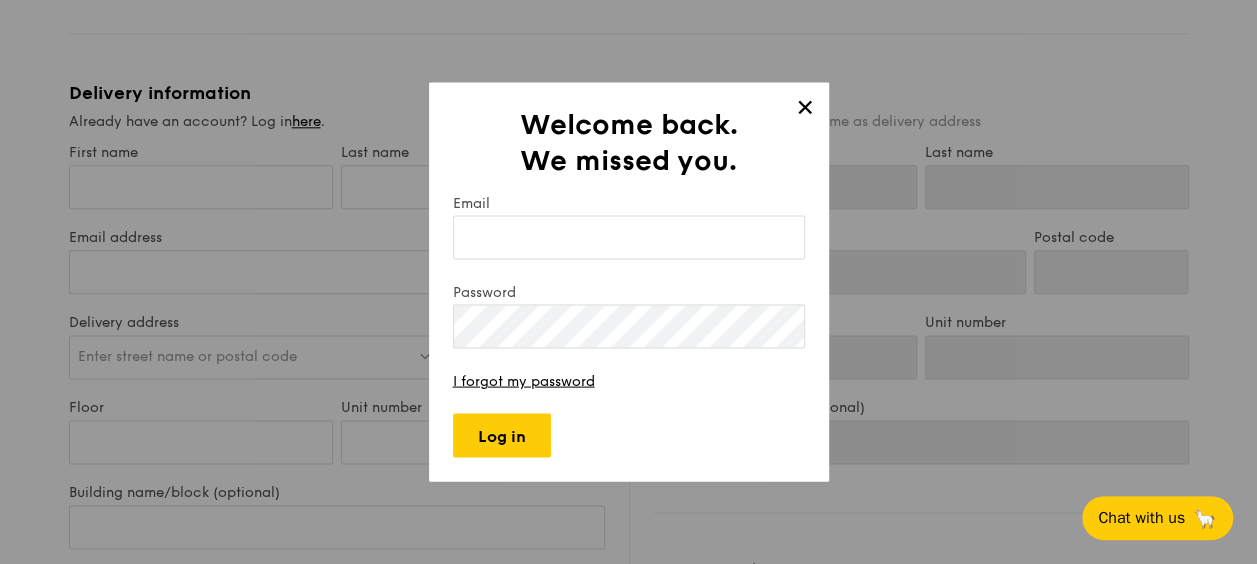 click on "✕" at bounding box center [805, 111] 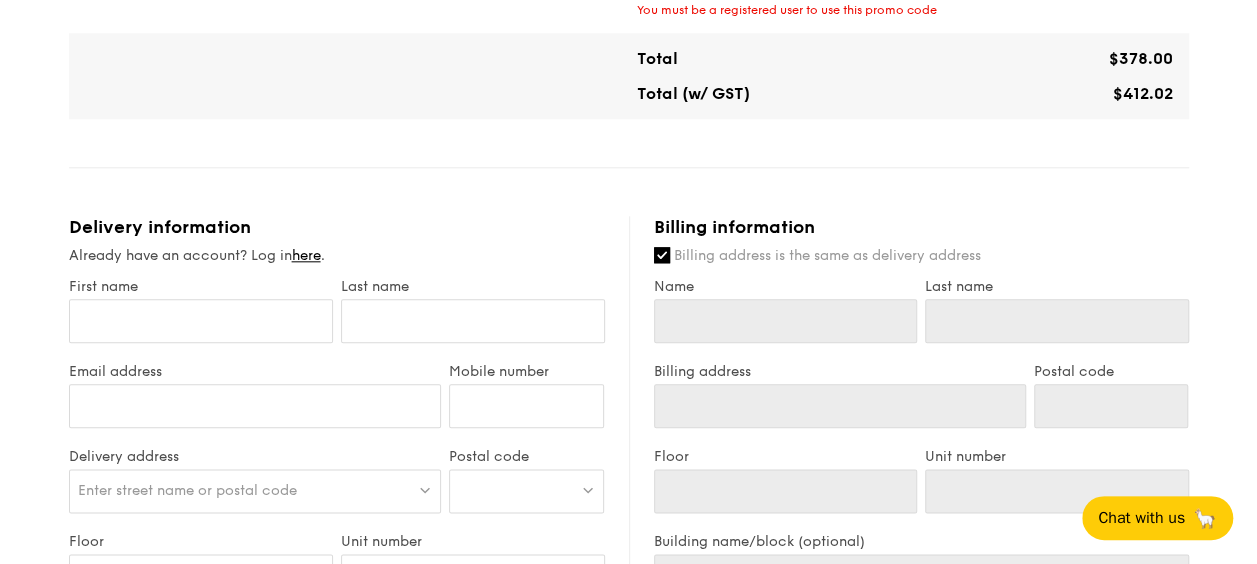 scroll, scrollTop: 972, scrollLeft: 0, axis: vertical 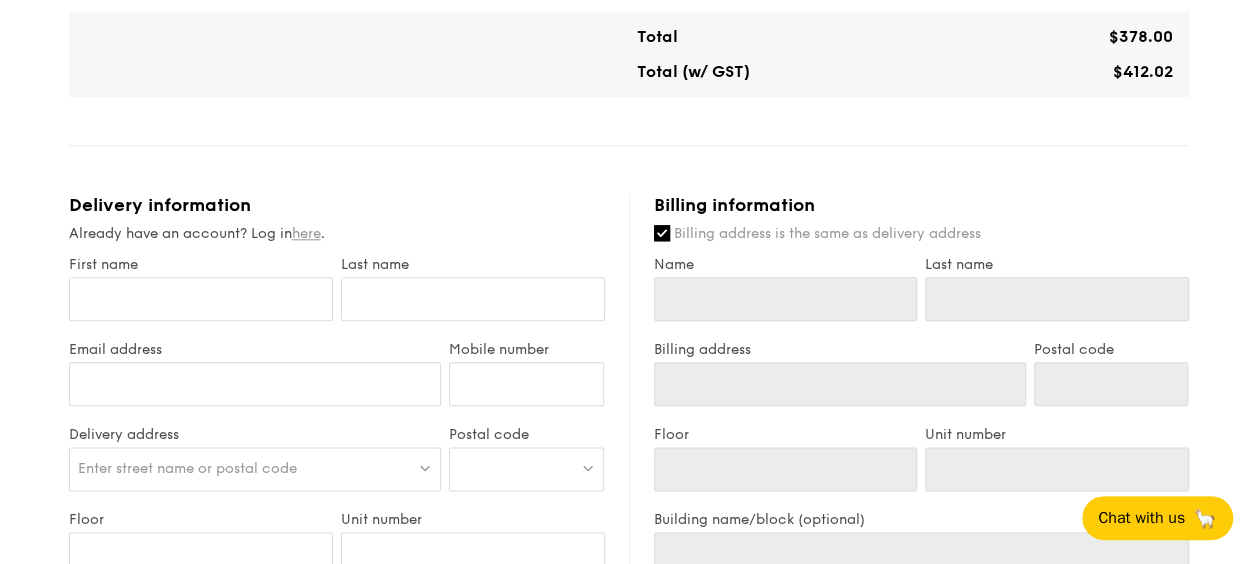 click on "here" at bounding box center (306, 233) 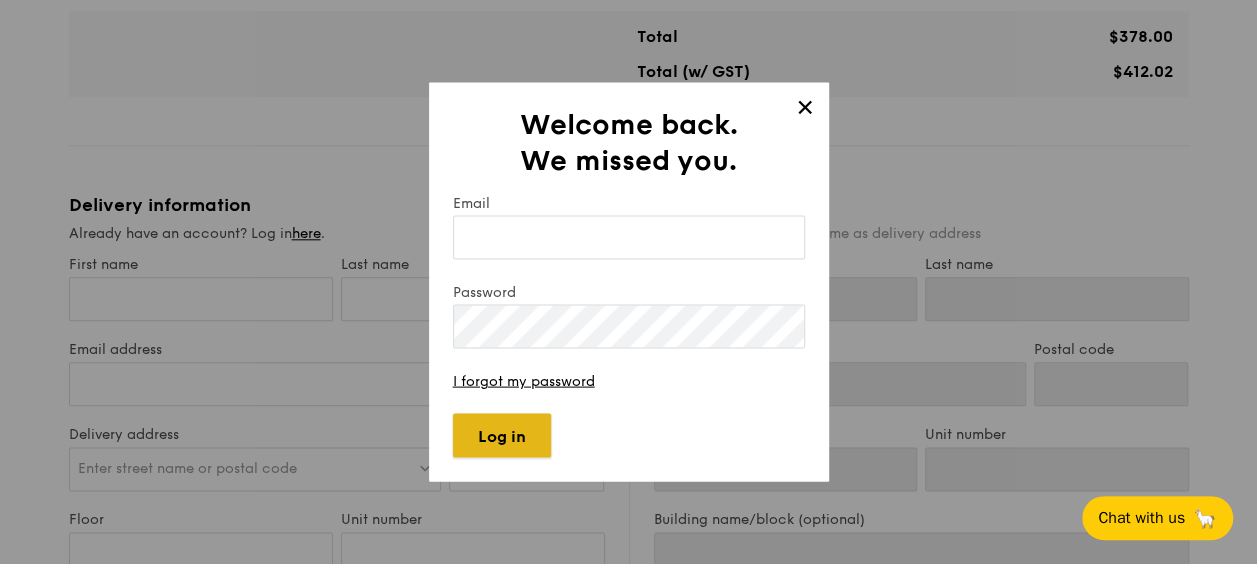 click on "Log in" at bounding box center [502, 436] 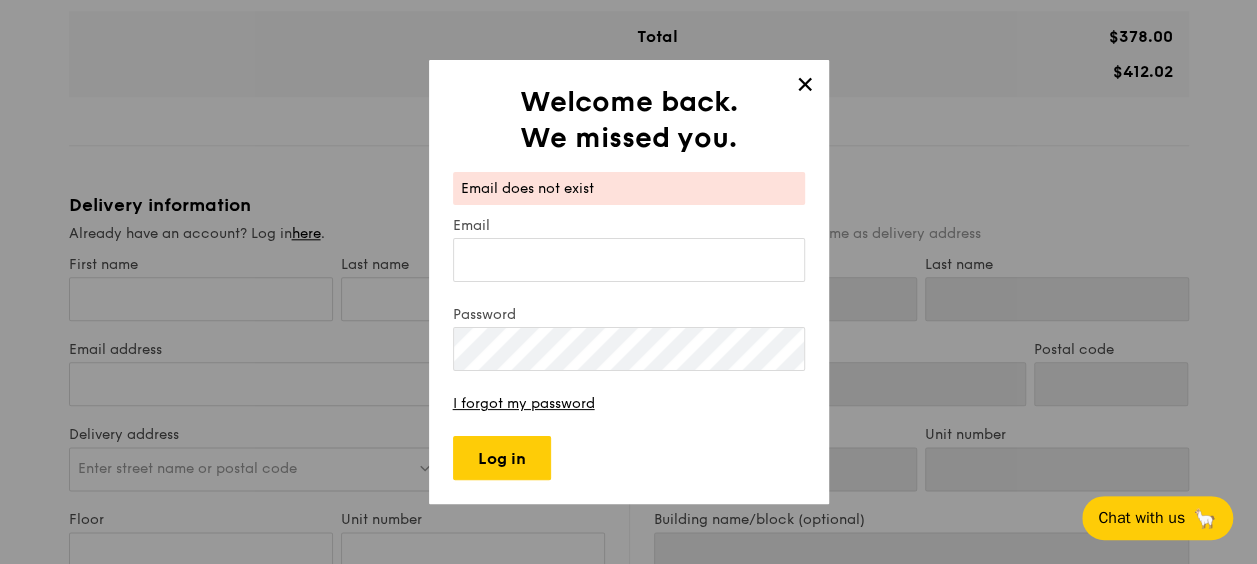 click on "✕" at bounding box center (805, 88) 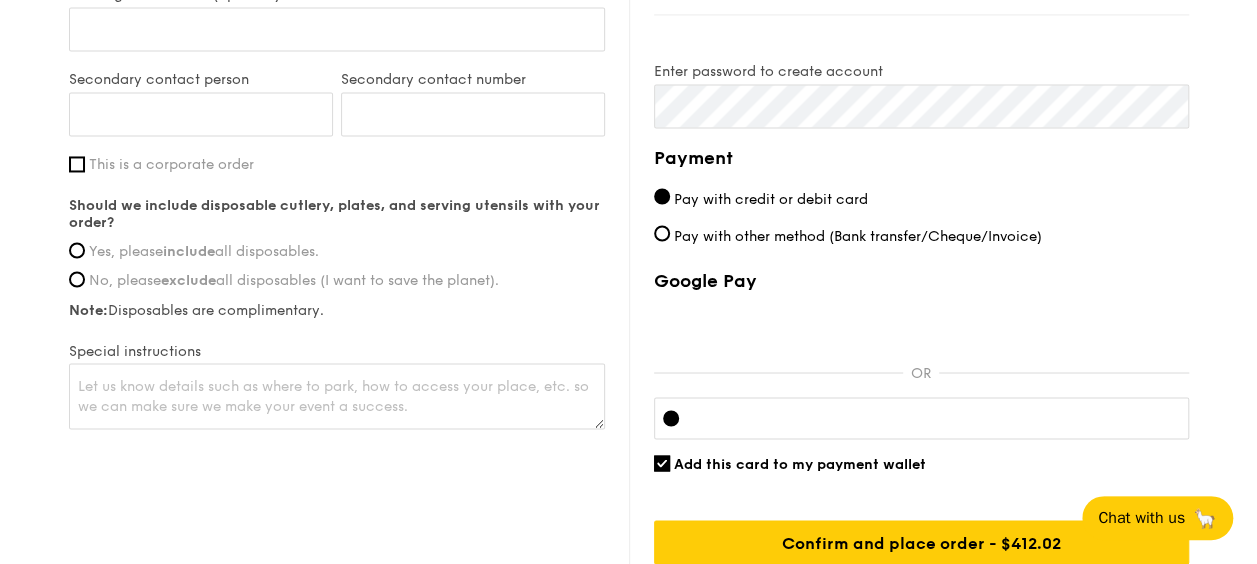 scroll, scrollTop: 0, scrollLeft: 0, axis: both 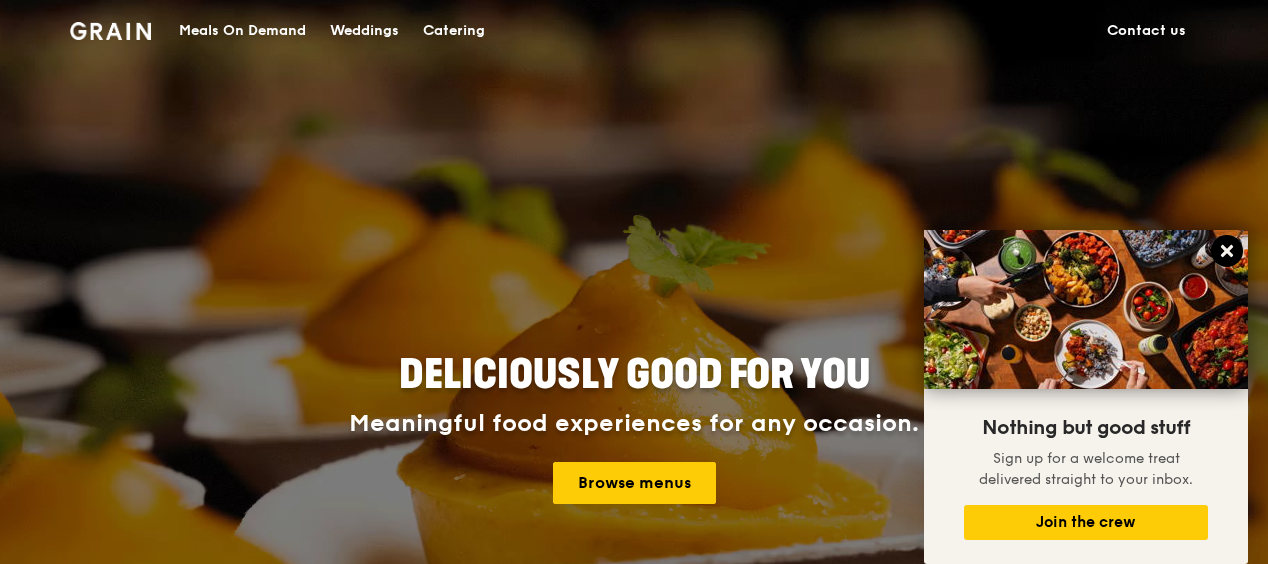 click 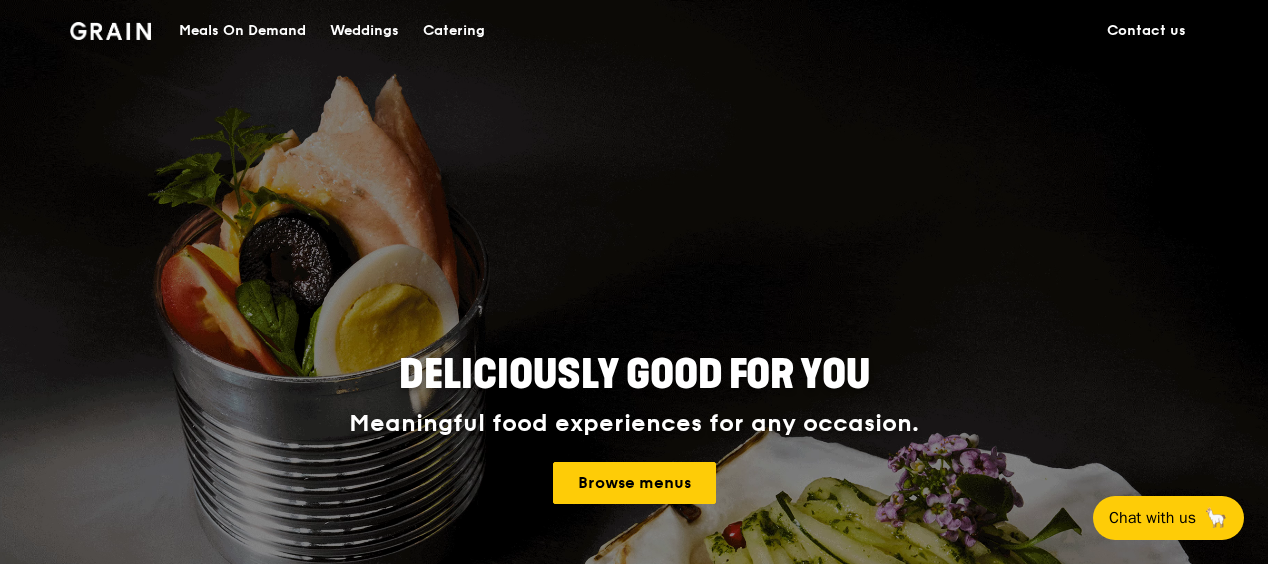 click at bounding box center [110, 31] 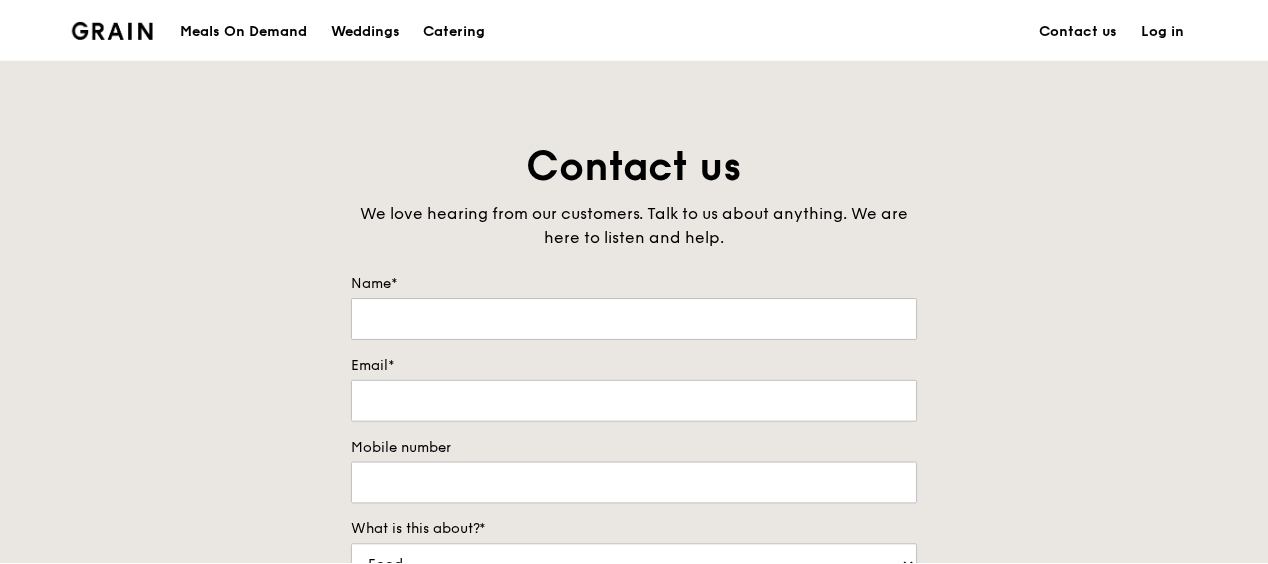 scroll, scrollTop: 0, scrollLeft: 0, axis: both 